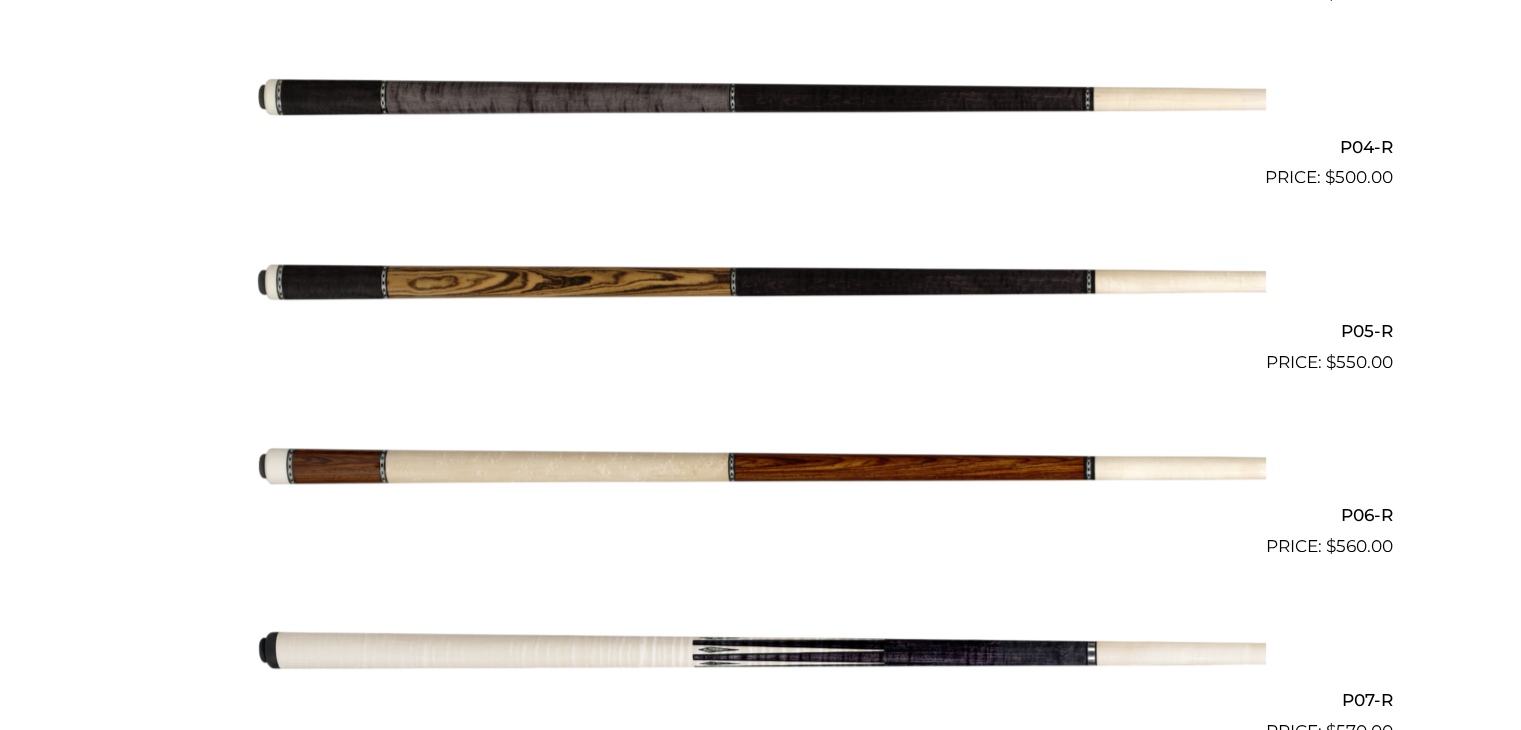 scroll, scrollTop: 785, scrollLeft: 0, axis: vertical 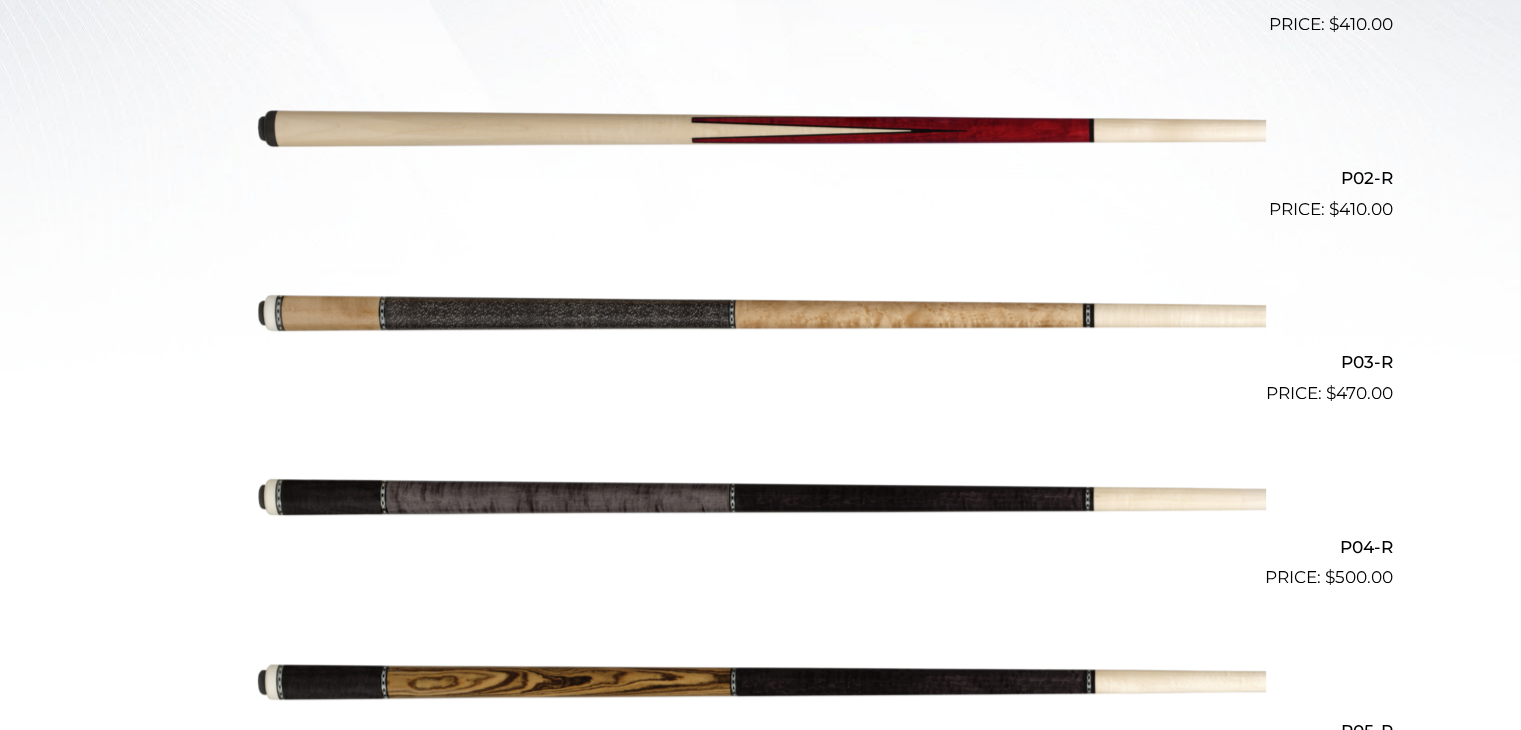 click at bounding box center [761, 130] 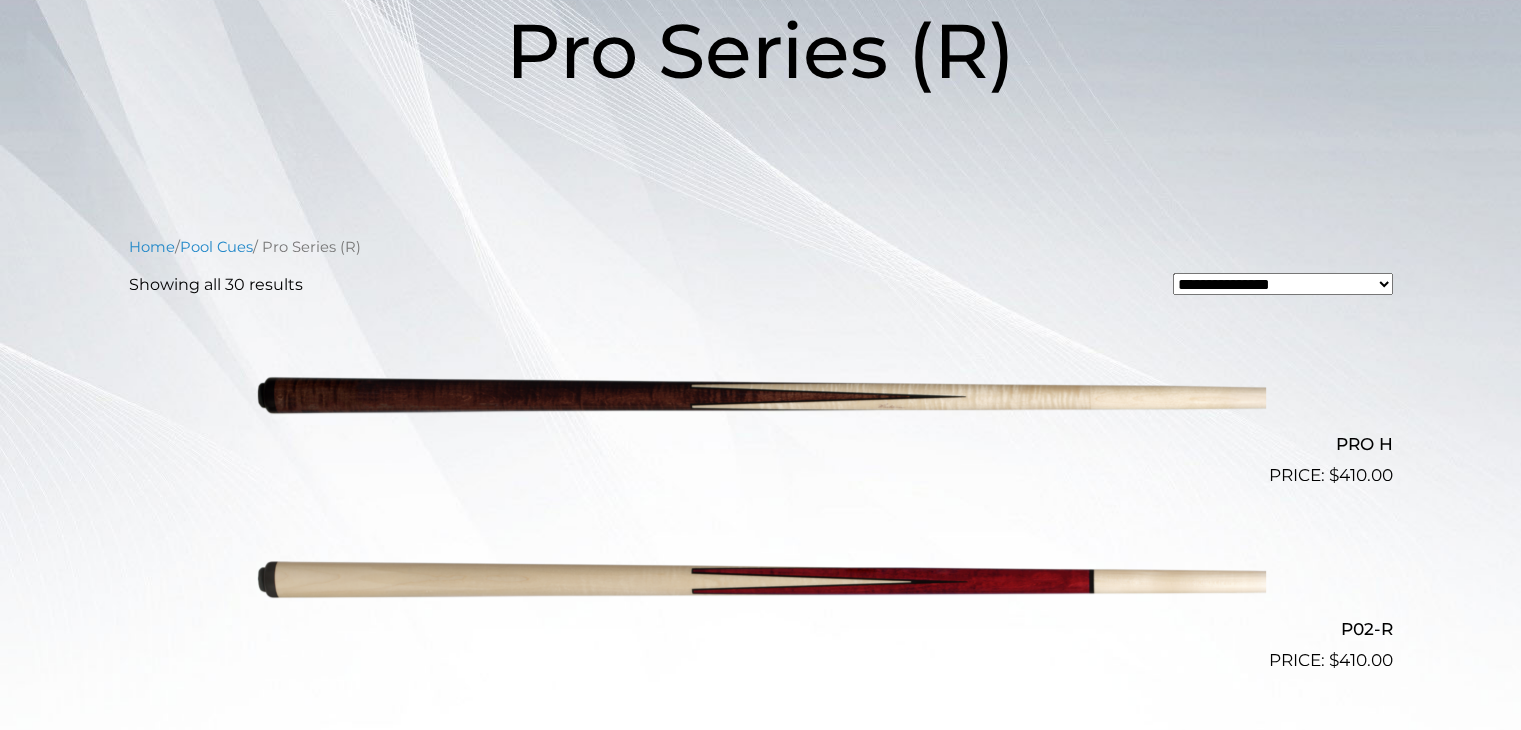 scroll, scrollTop: 0, scrollLeft: 0, axis: both 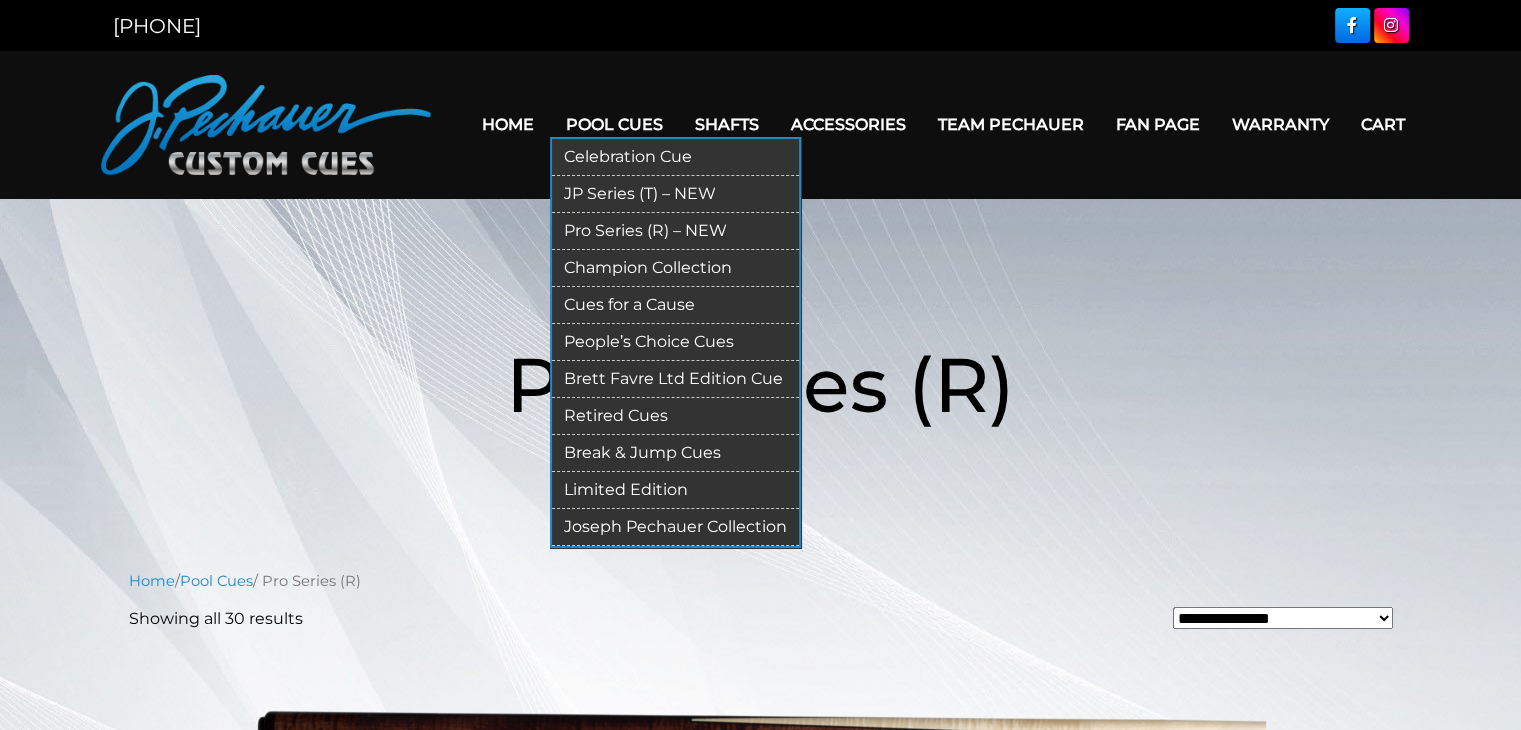 click on "JP Series (T) – NEW" at bounding box center (675, 194) 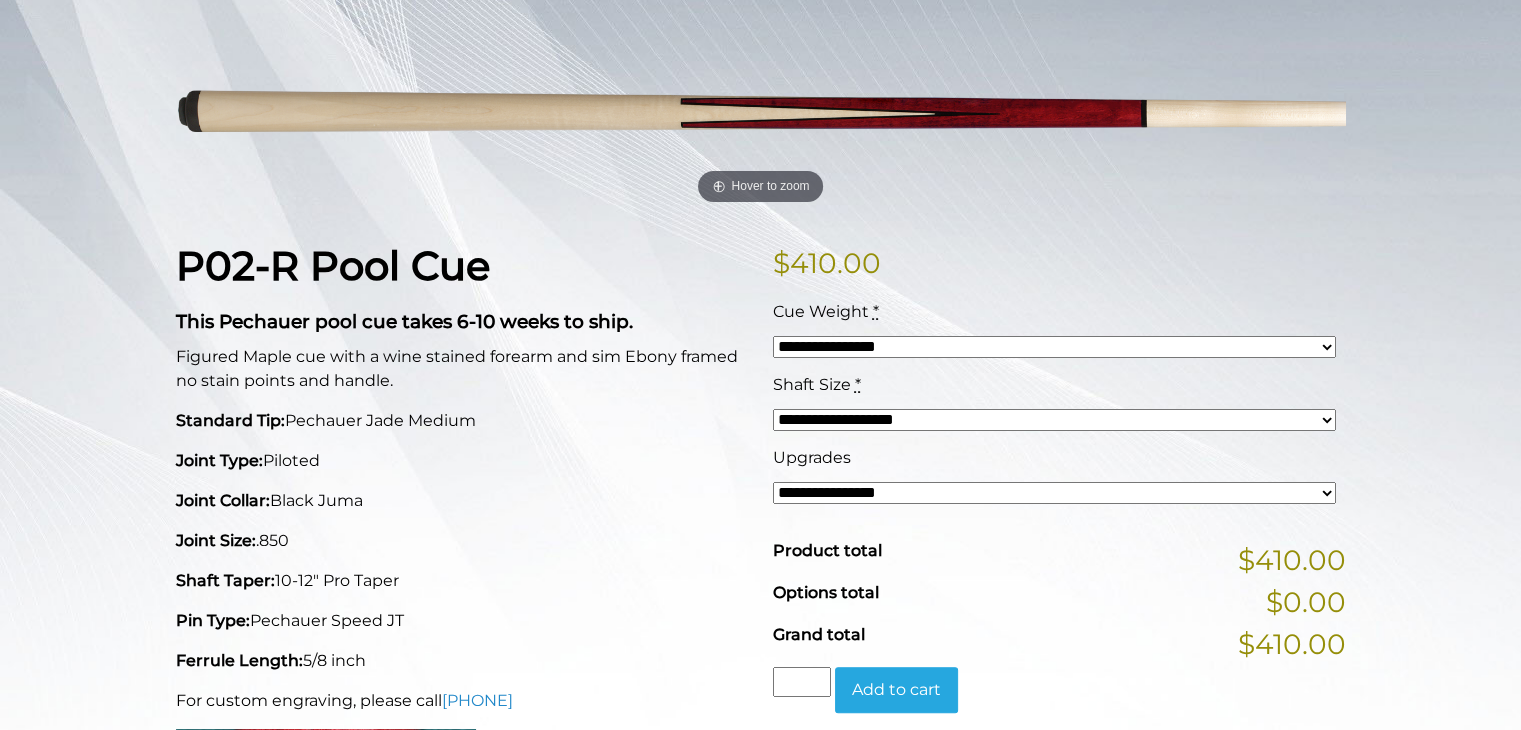 scroll, scrollTop: 304, scrollLeft: 0, axis: vertical 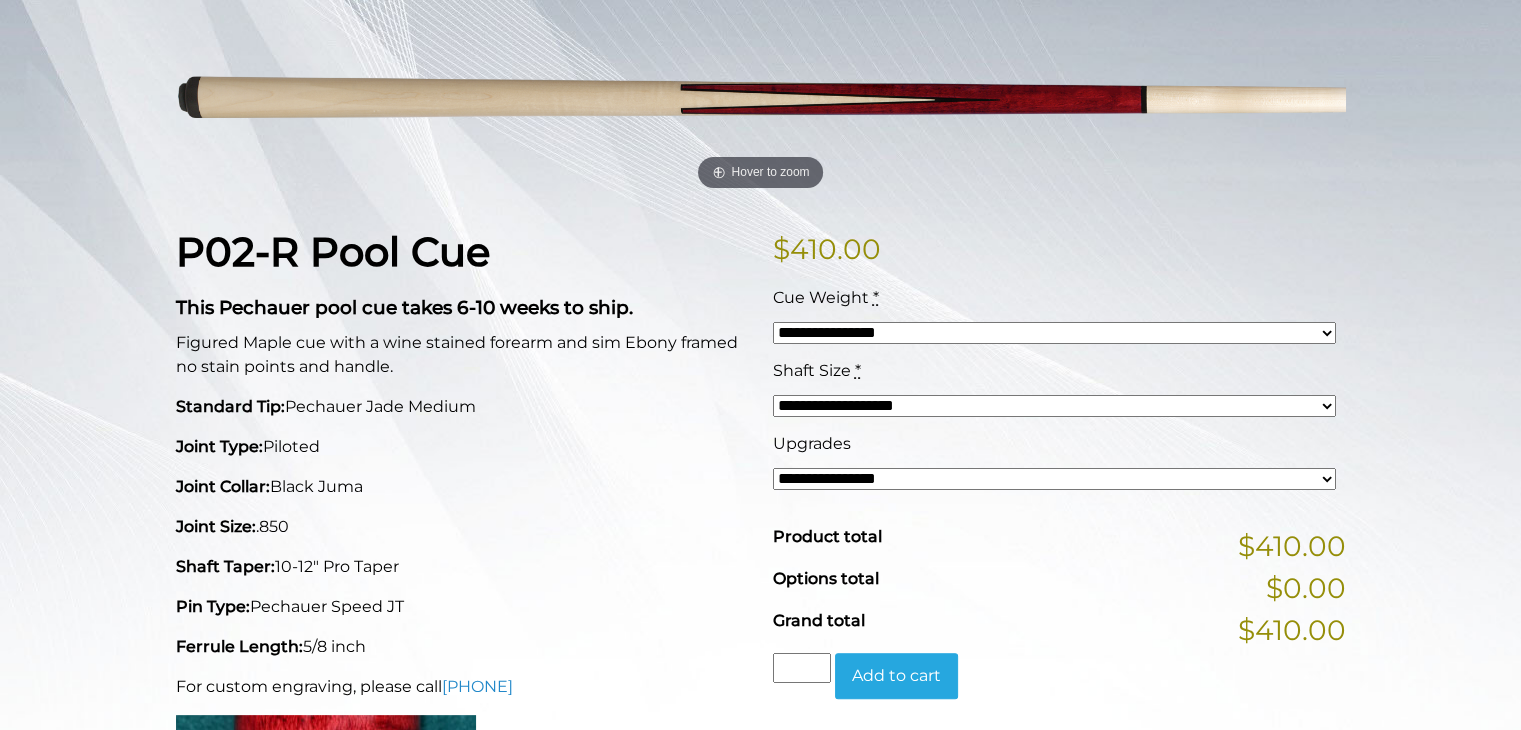 click on "**********" at bounding box center (1054, 333) 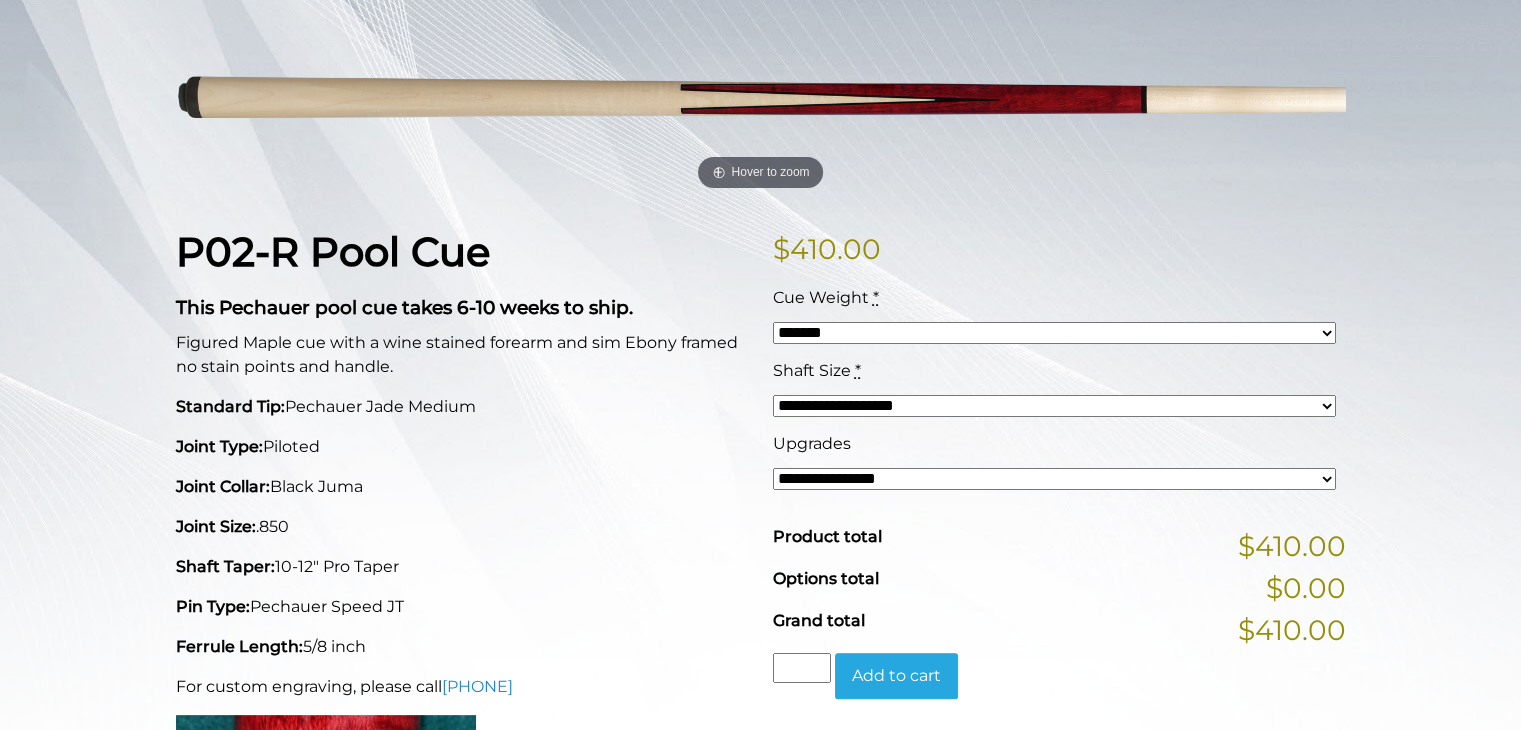 click on "**********" at bounding box center [1054, 333] 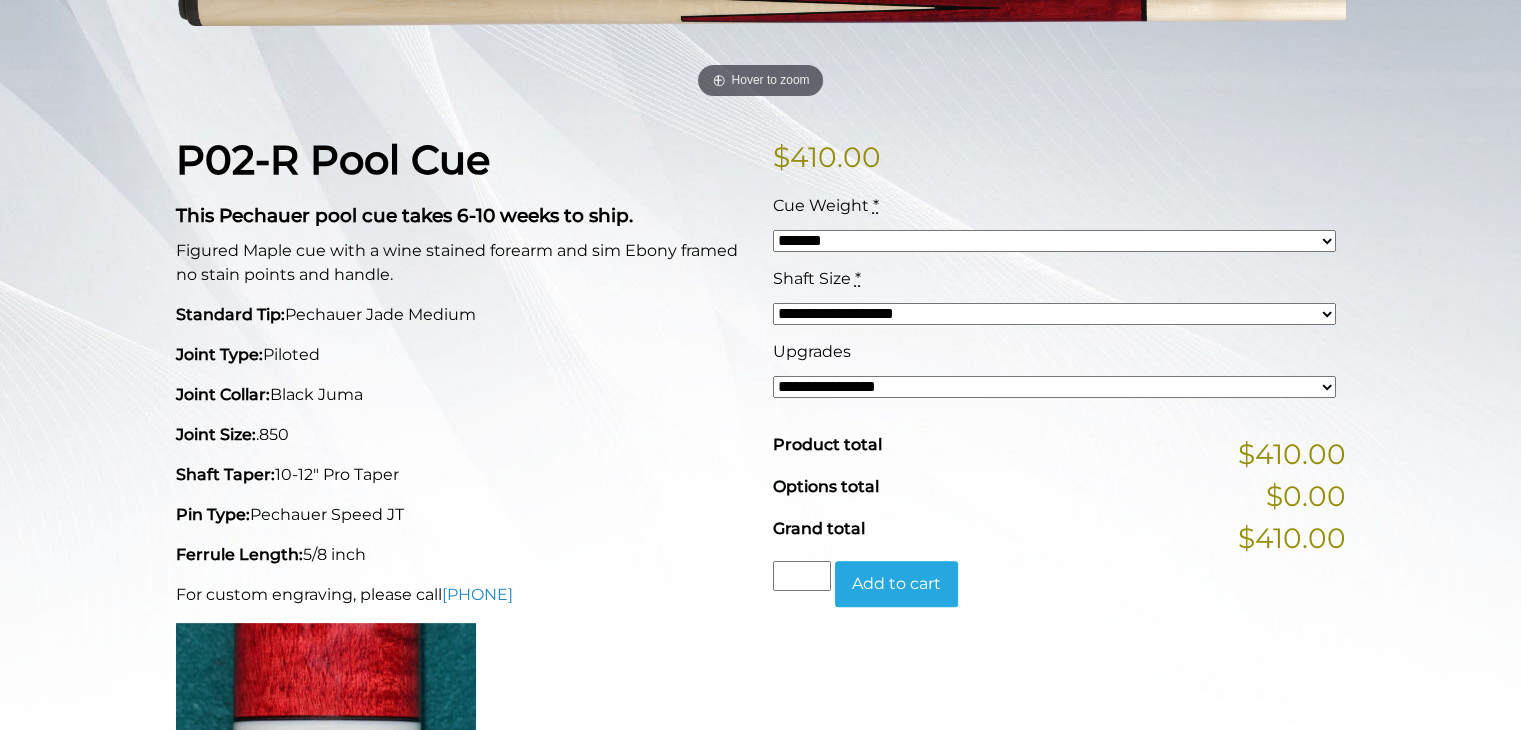 scroll, scrollTop: 404, scrollLeft: 0, axis: vertical 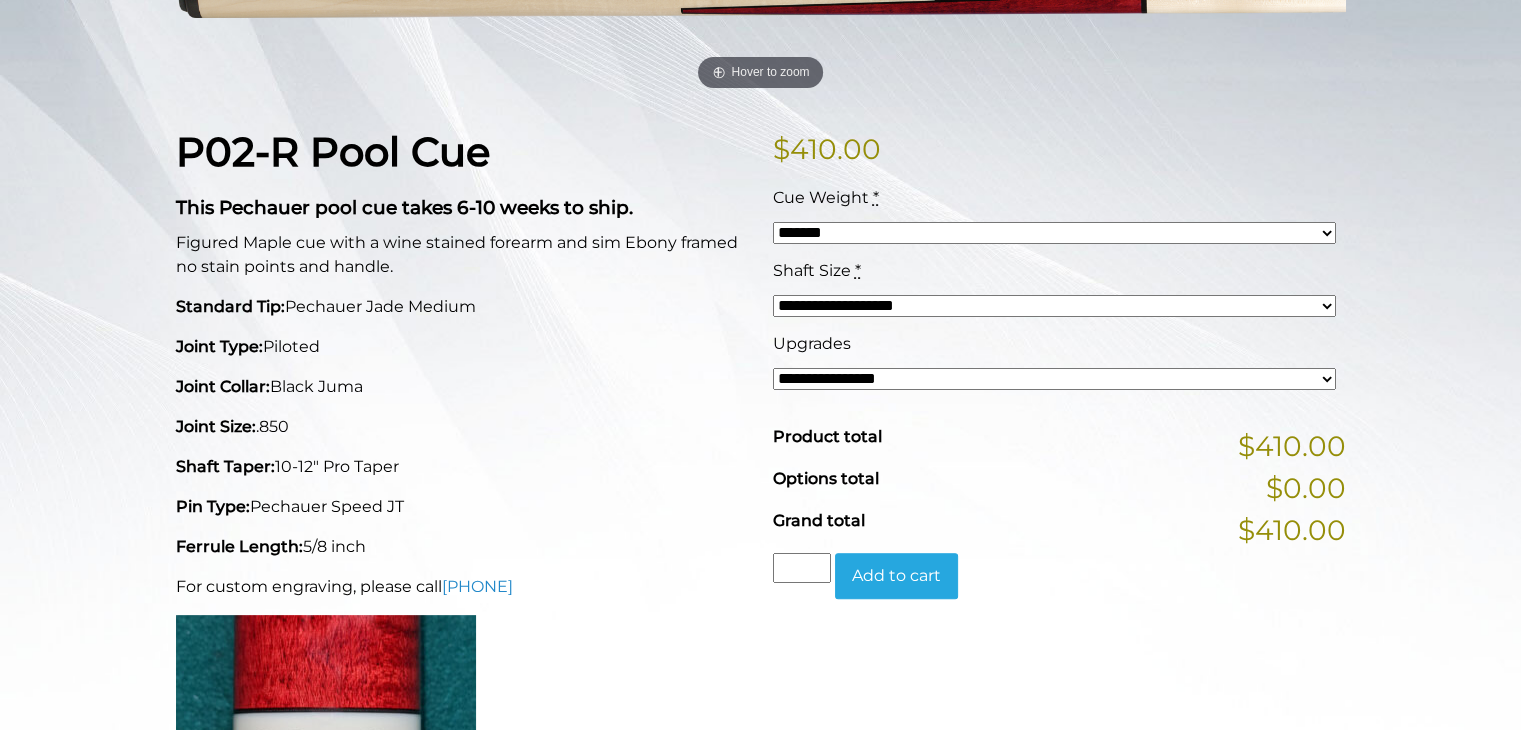 click on "**********" at bounding box center [1054, 379] 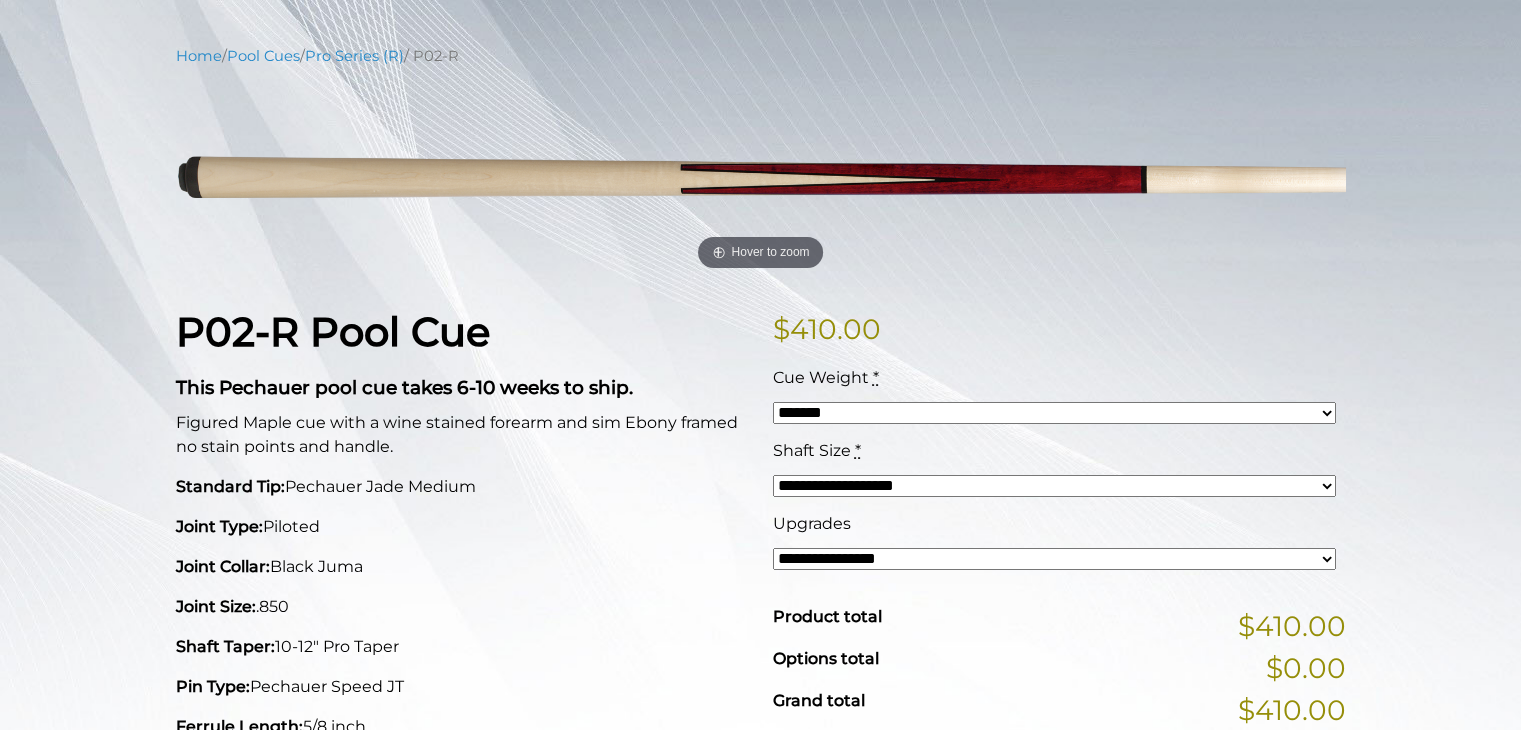 scroll, scrollTop: 228, scrollLeft: 0, axis: vertical 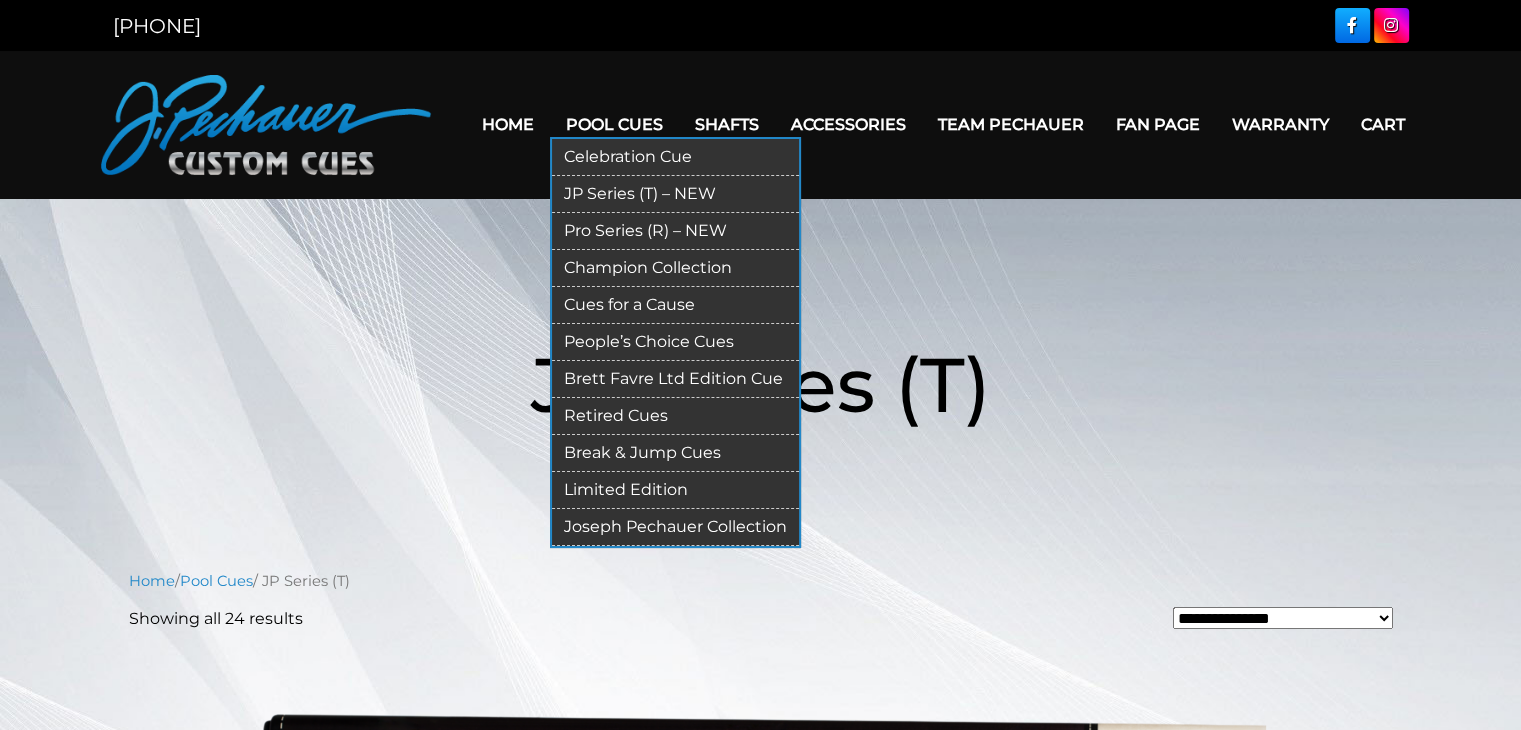 click on "Champion Collection" at bounding box center [675, 268] 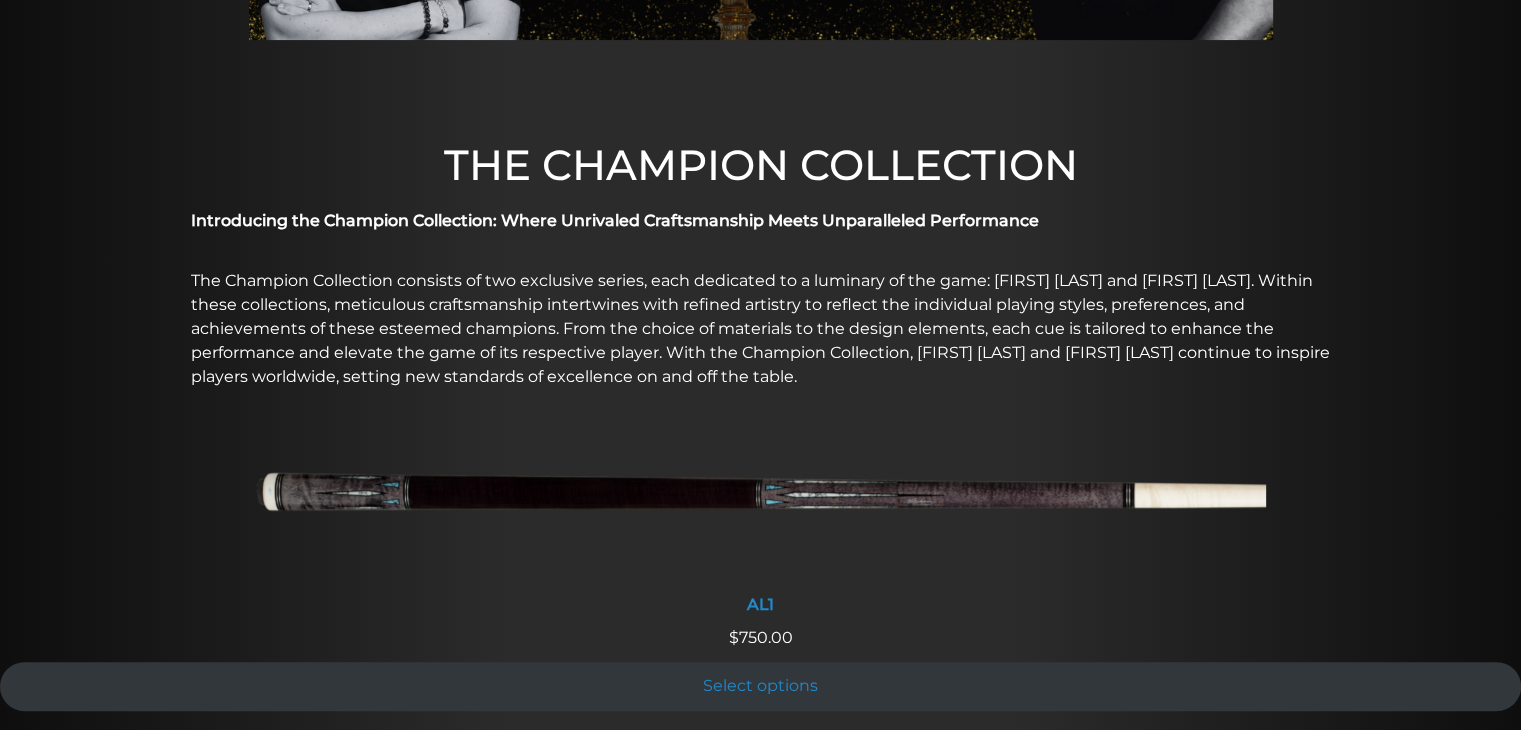scroll, scrollTop: 0, scrollLeft: 0, axis: both 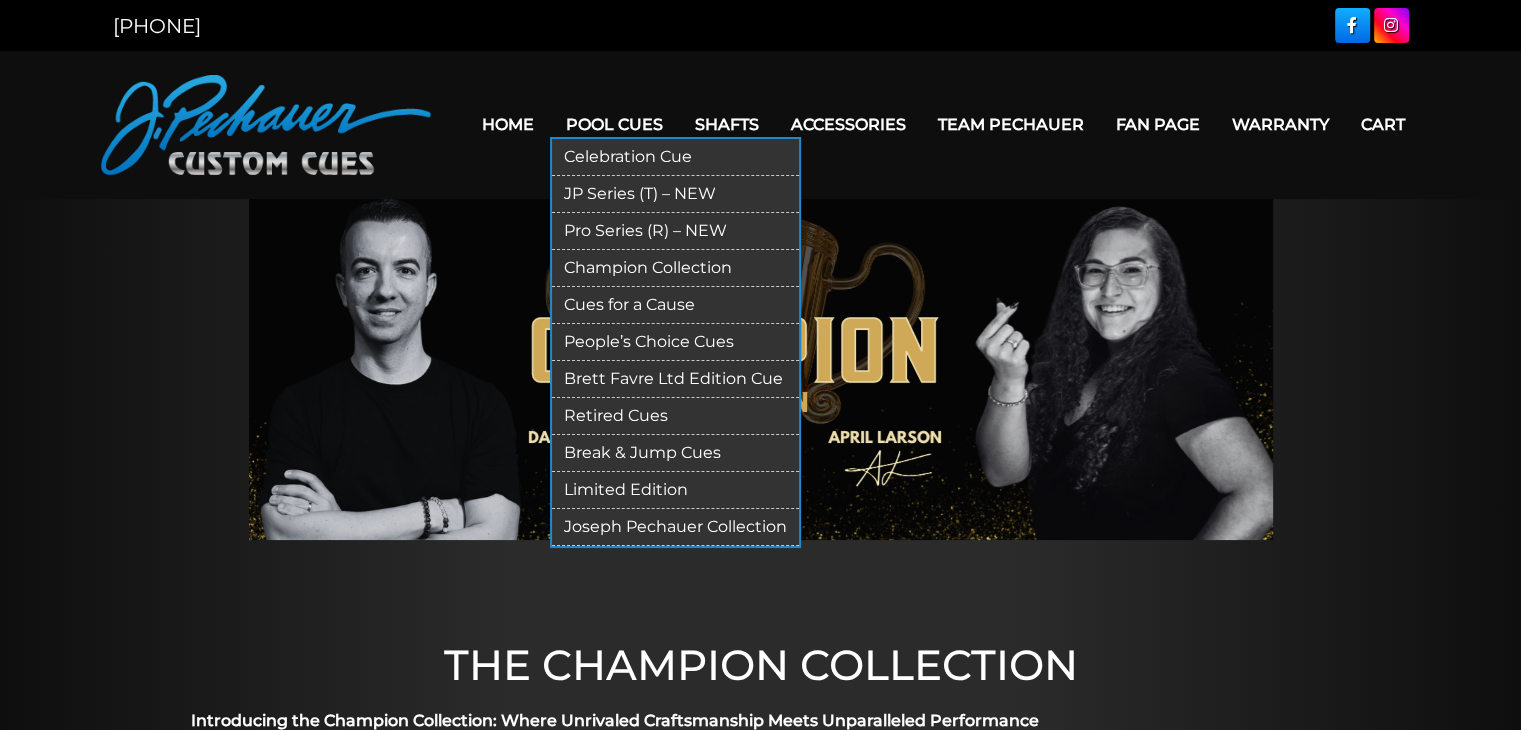 click on "Retired Cues" at bounding box center (675, 416) 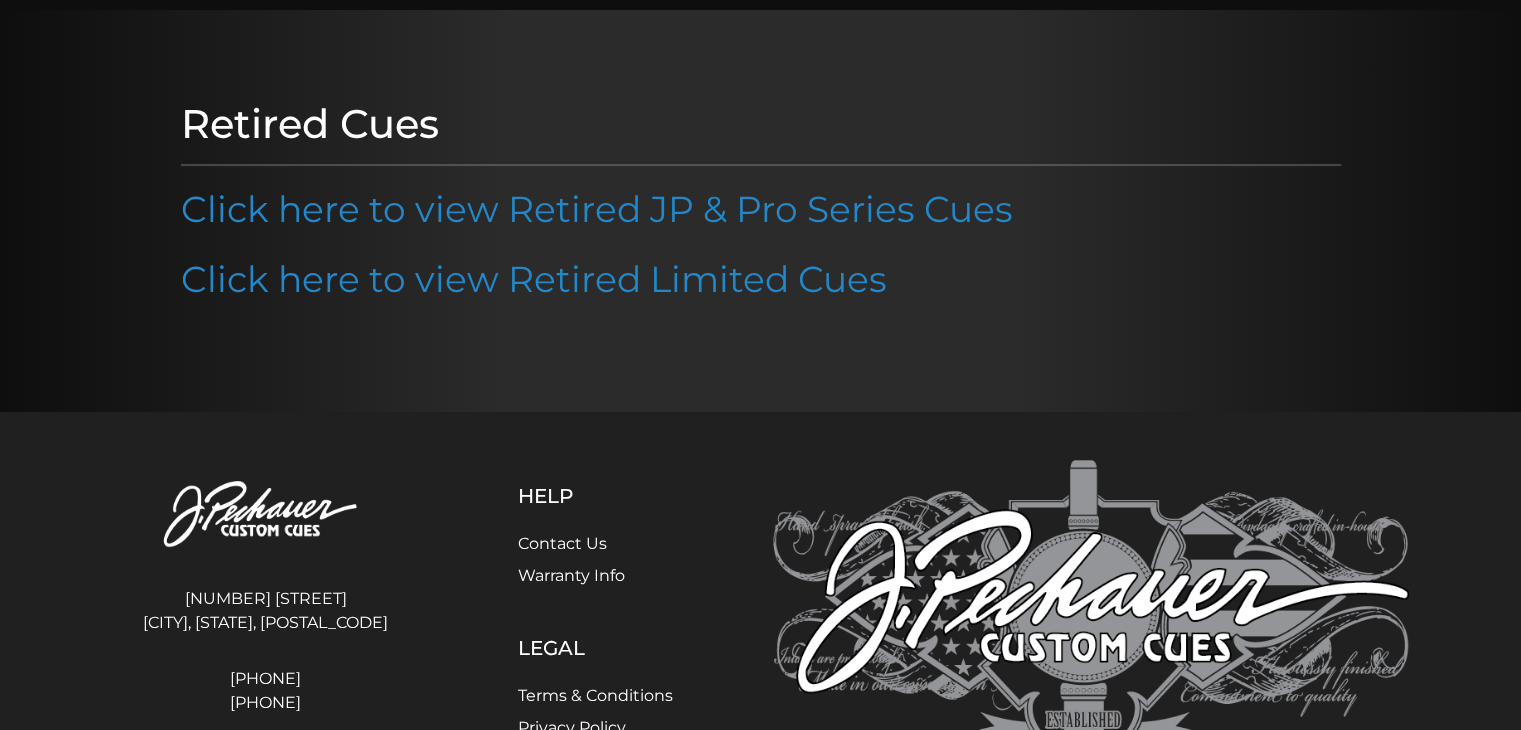 scroll, scrollTop: 0, scrollLeft: 0, axis: both 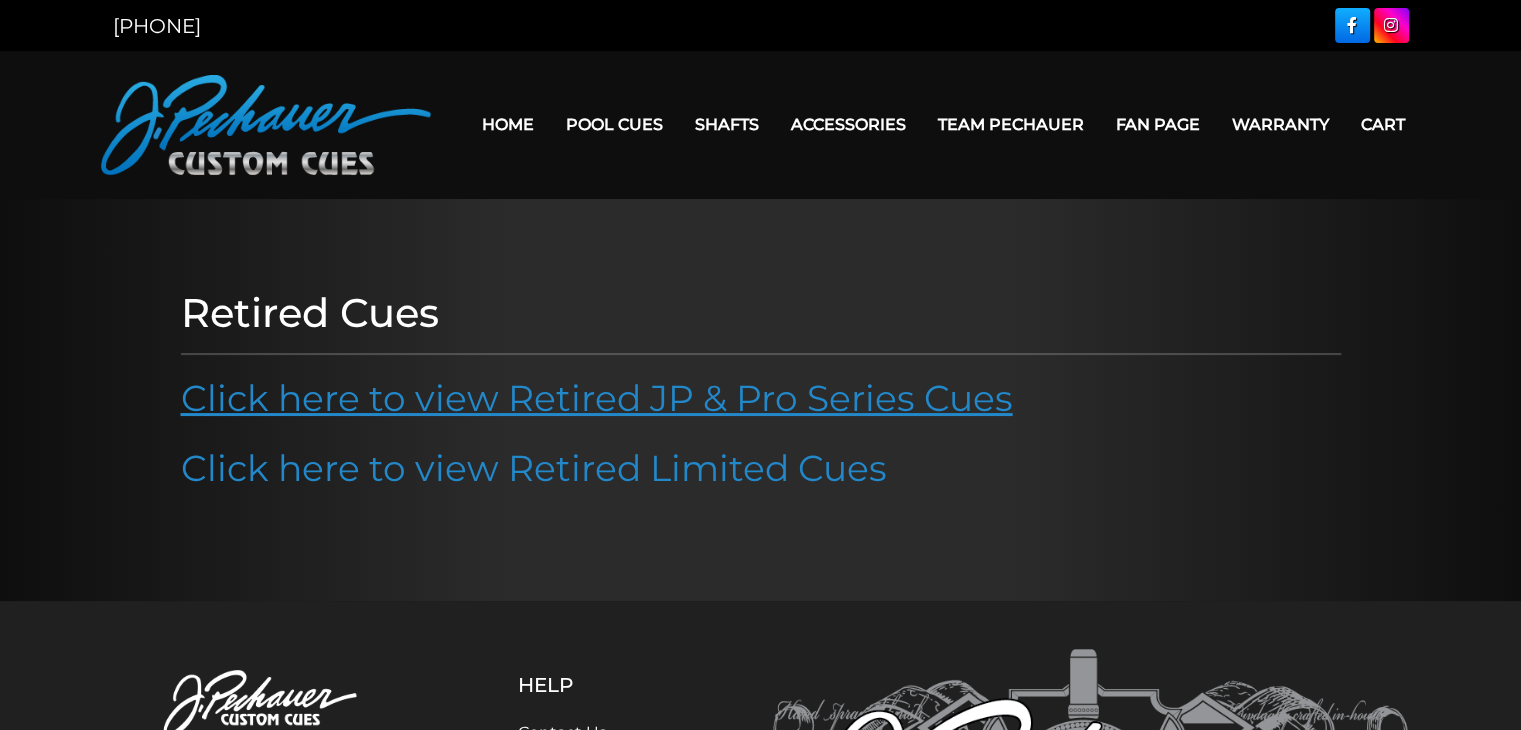 click on "Click here to view Retired JP & Pro Series Cues" at bounding box center (597, 398) 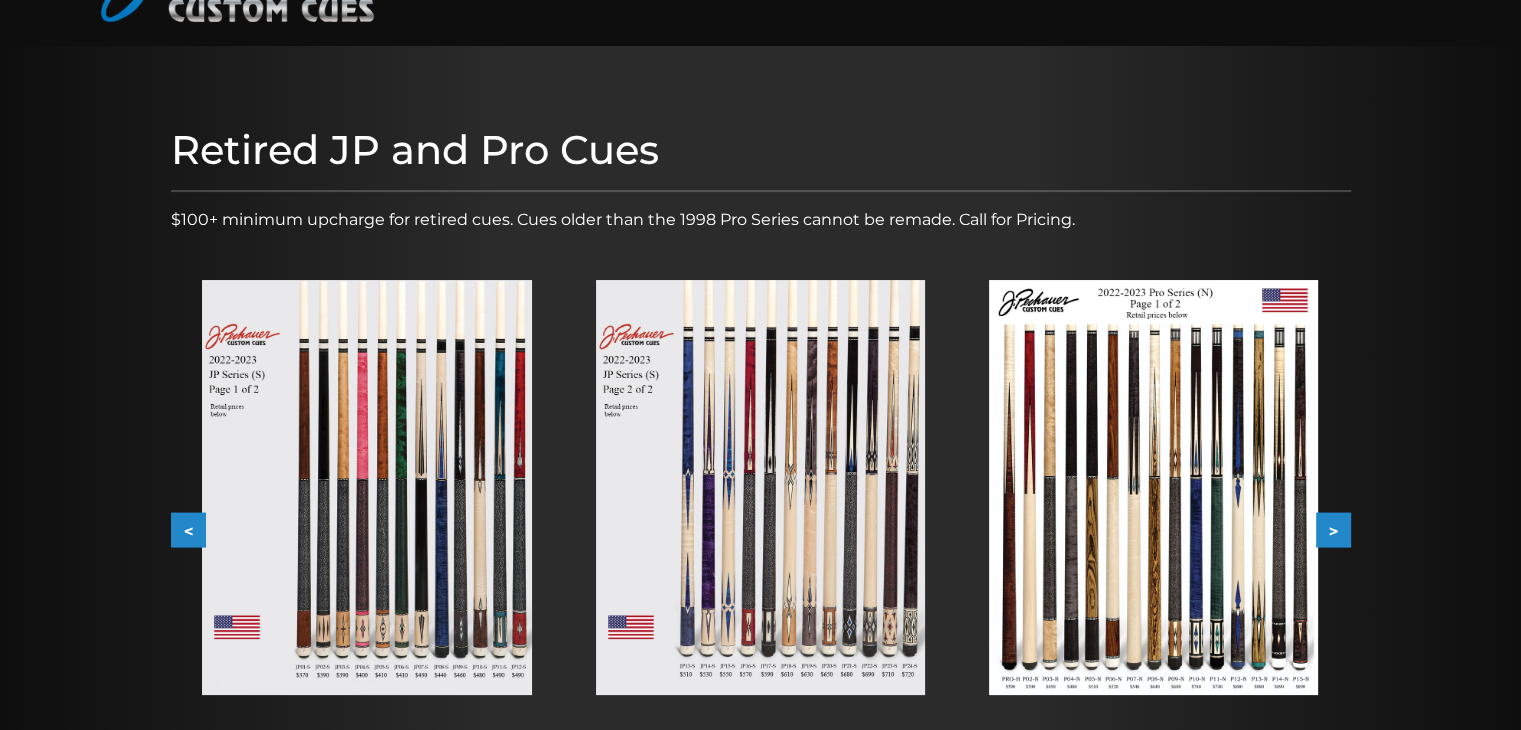 scroll, scrollTop: 152, scrollLeft: 0, axis: vertical 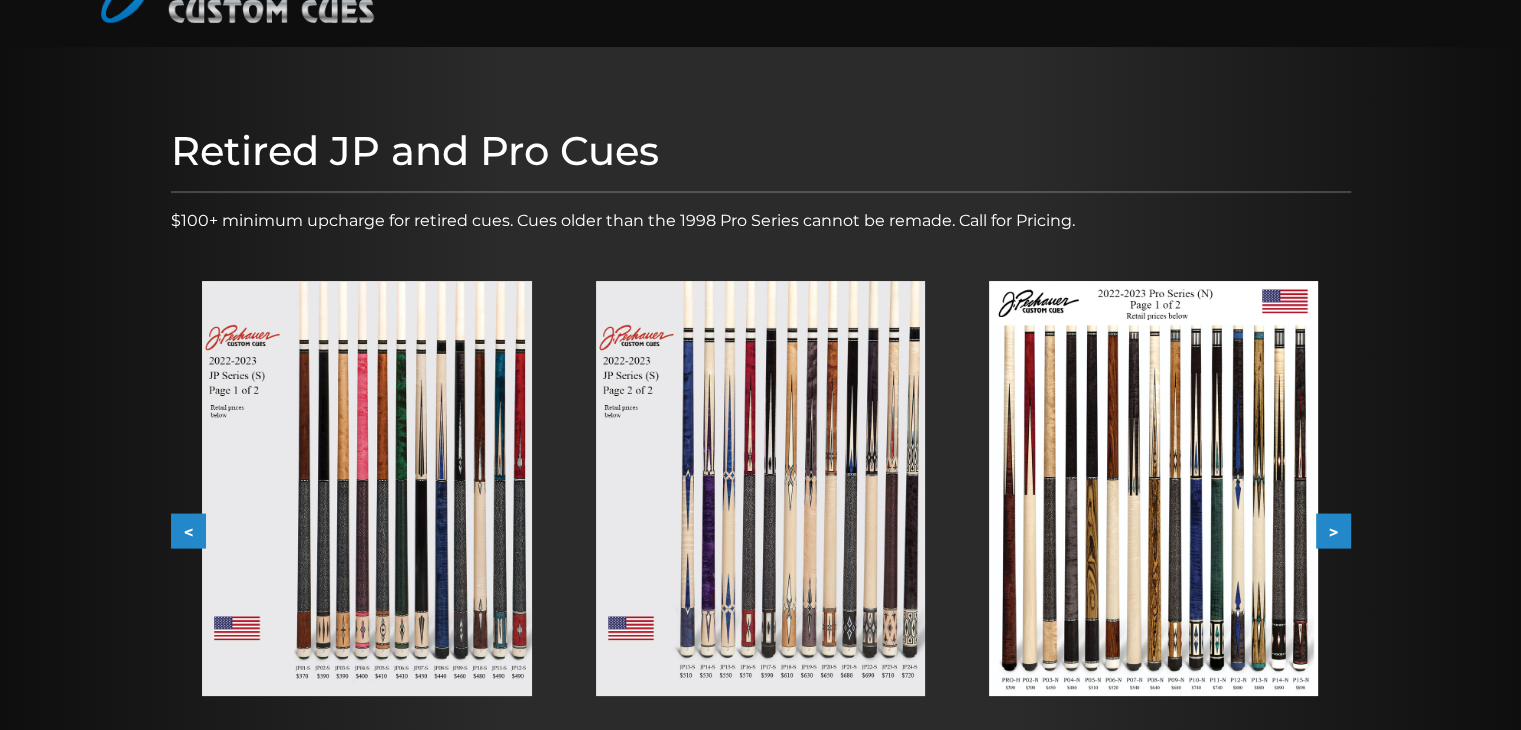 click at bounding box center (1153, 488) 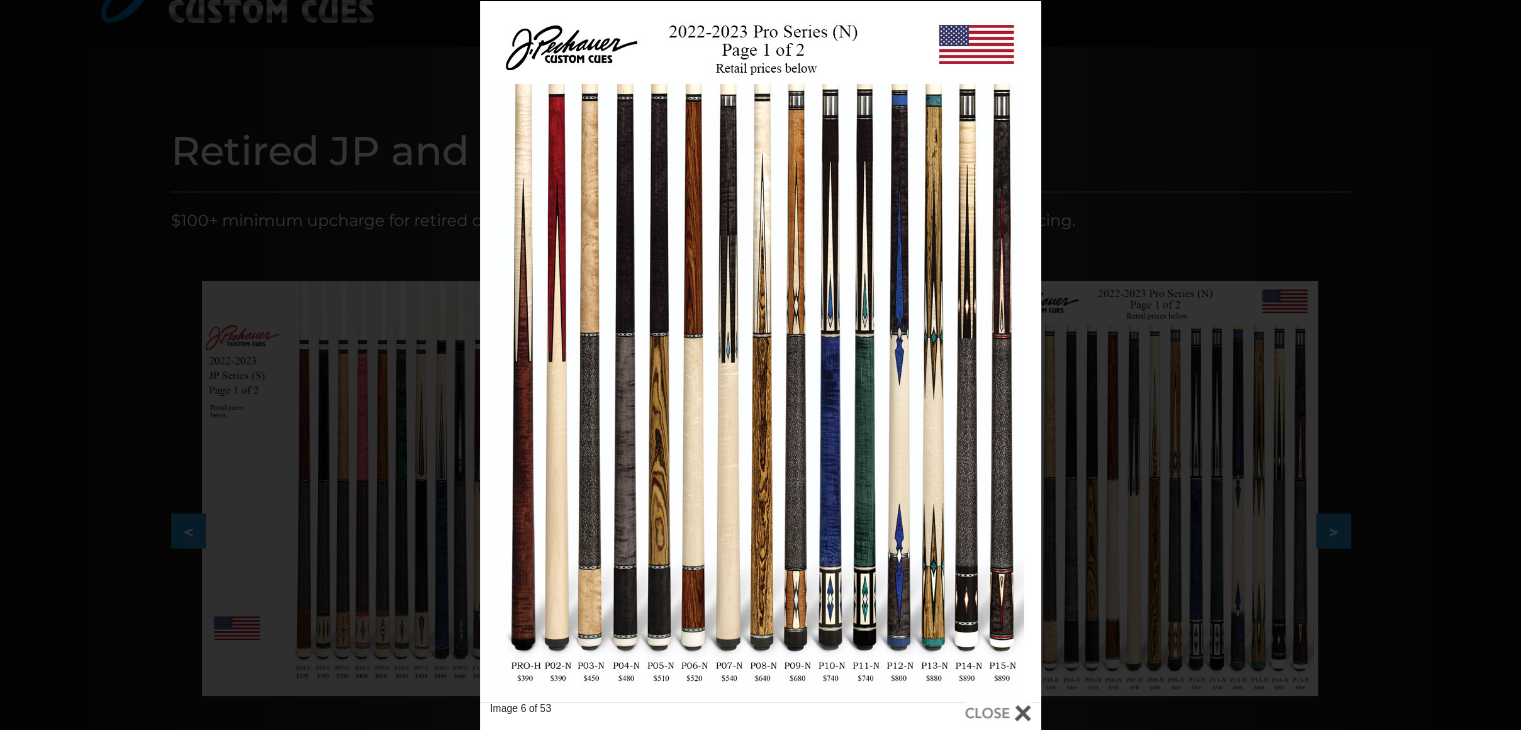 click on "Image 6 of 53" at bounding box center [760, 366] 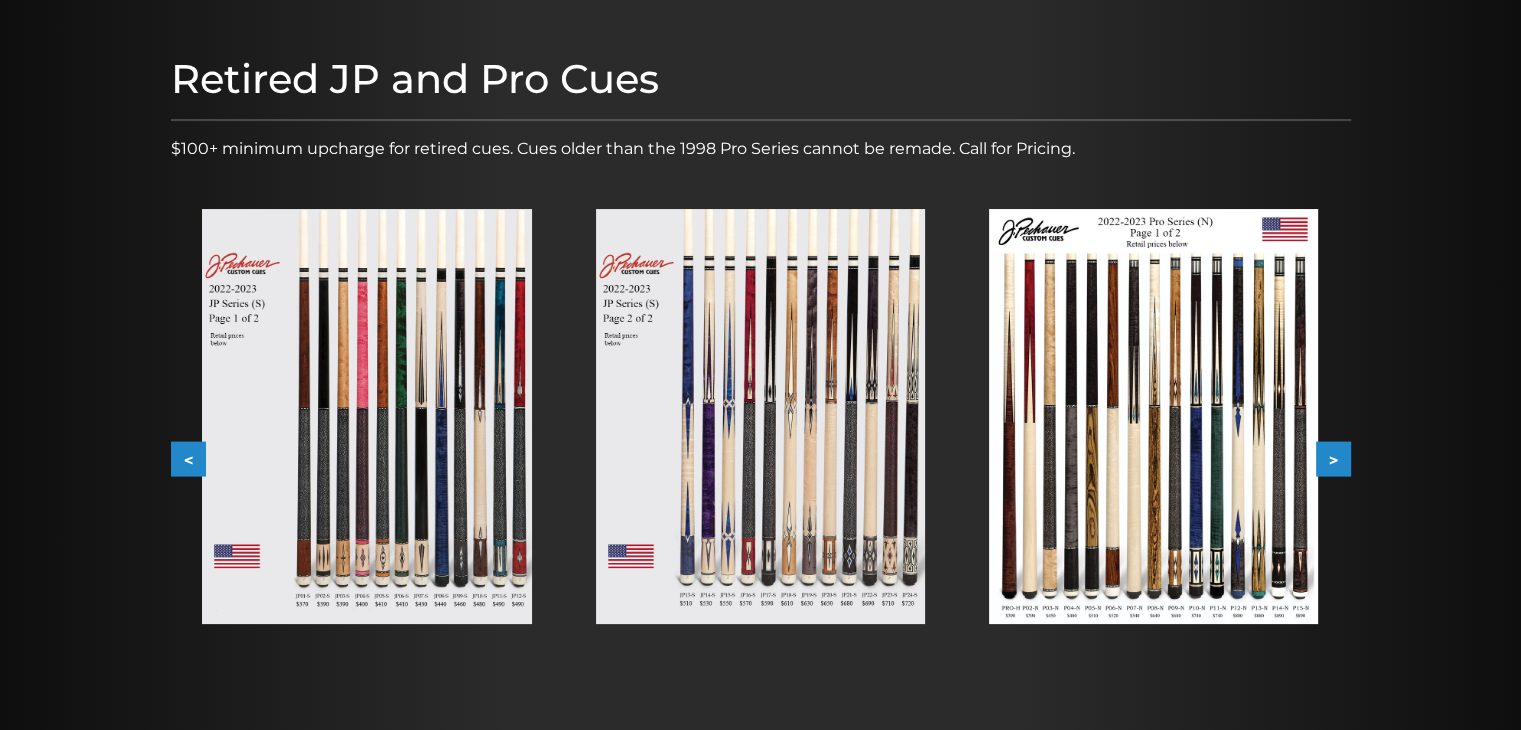 scroll, scrollTop: 237, scrollLeft: 0, axis: vertical 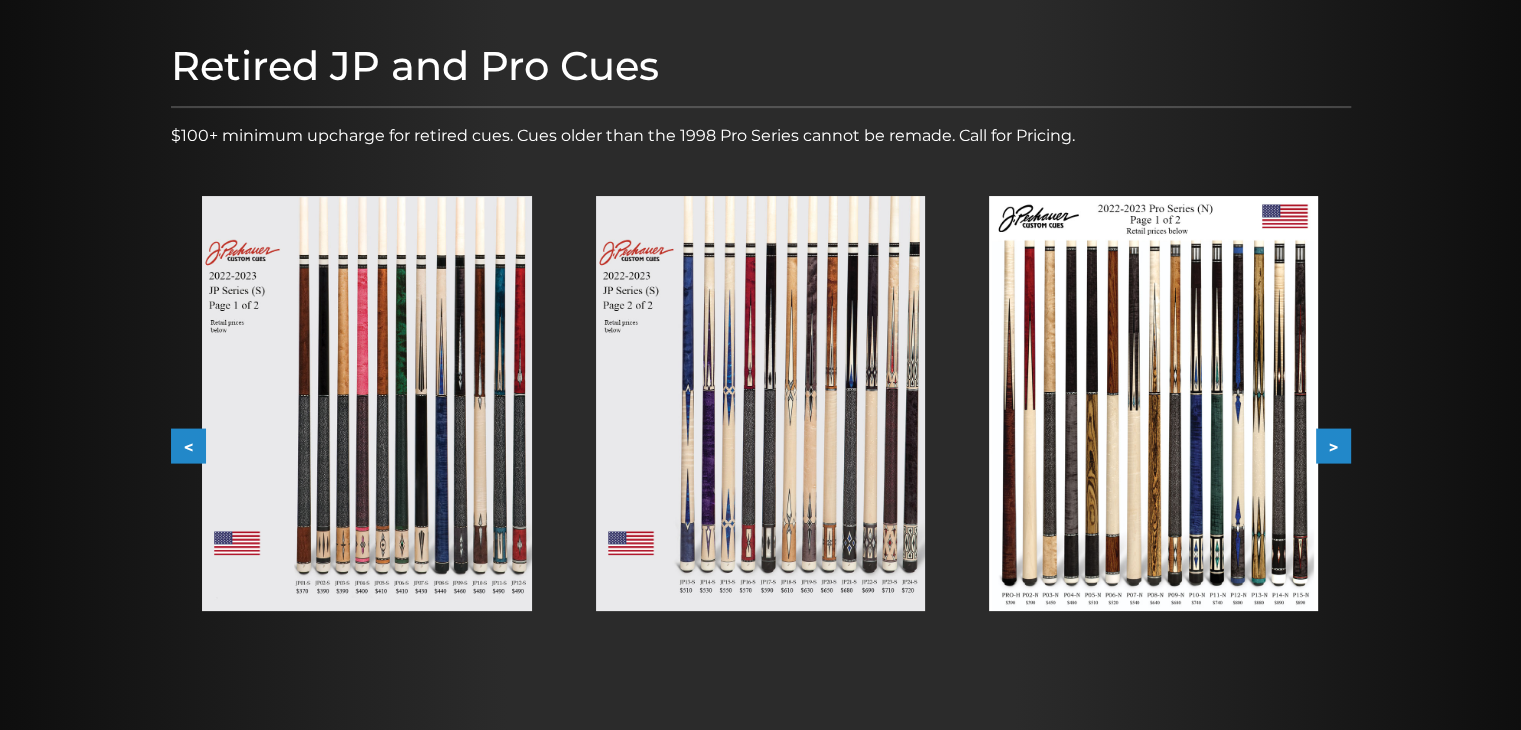 click on ">" at bounding box center (1333, 446) 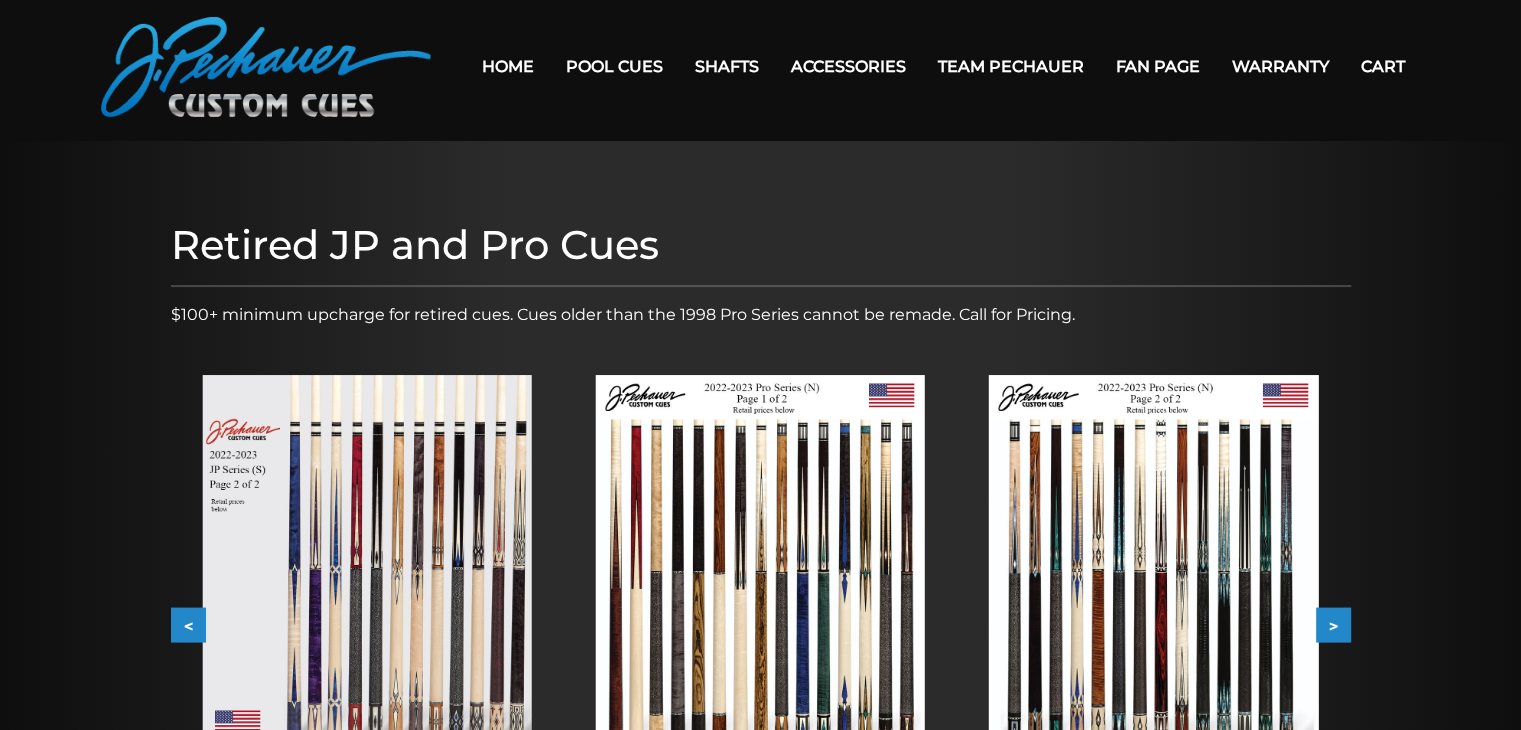scroll, scrollTop: 0, scrollLeft: 0, axis: both 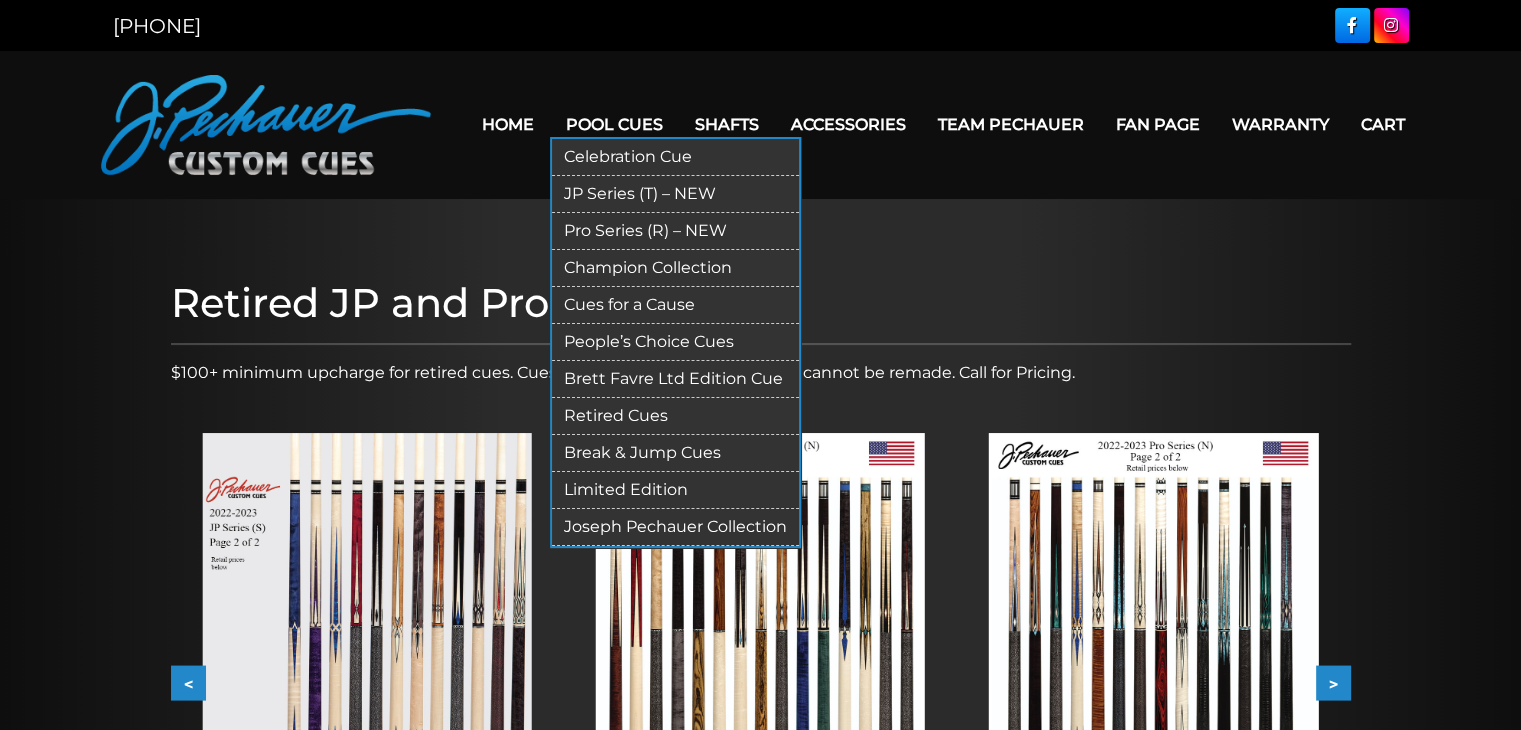 click on "Joseph Pechauer Collection" at bounding box center (675, 527) 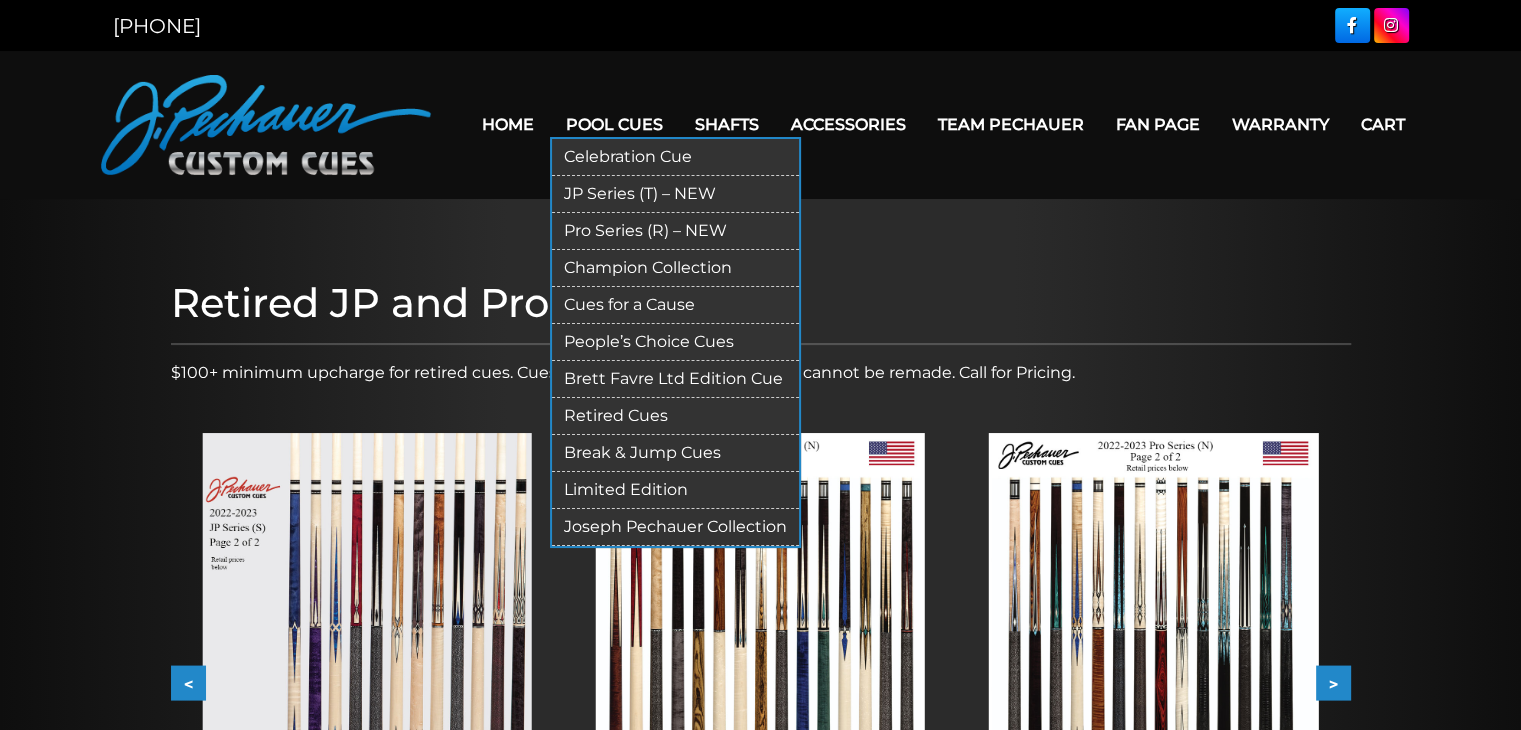 click on "Celebration Cue" at bounding box center [675, 157] 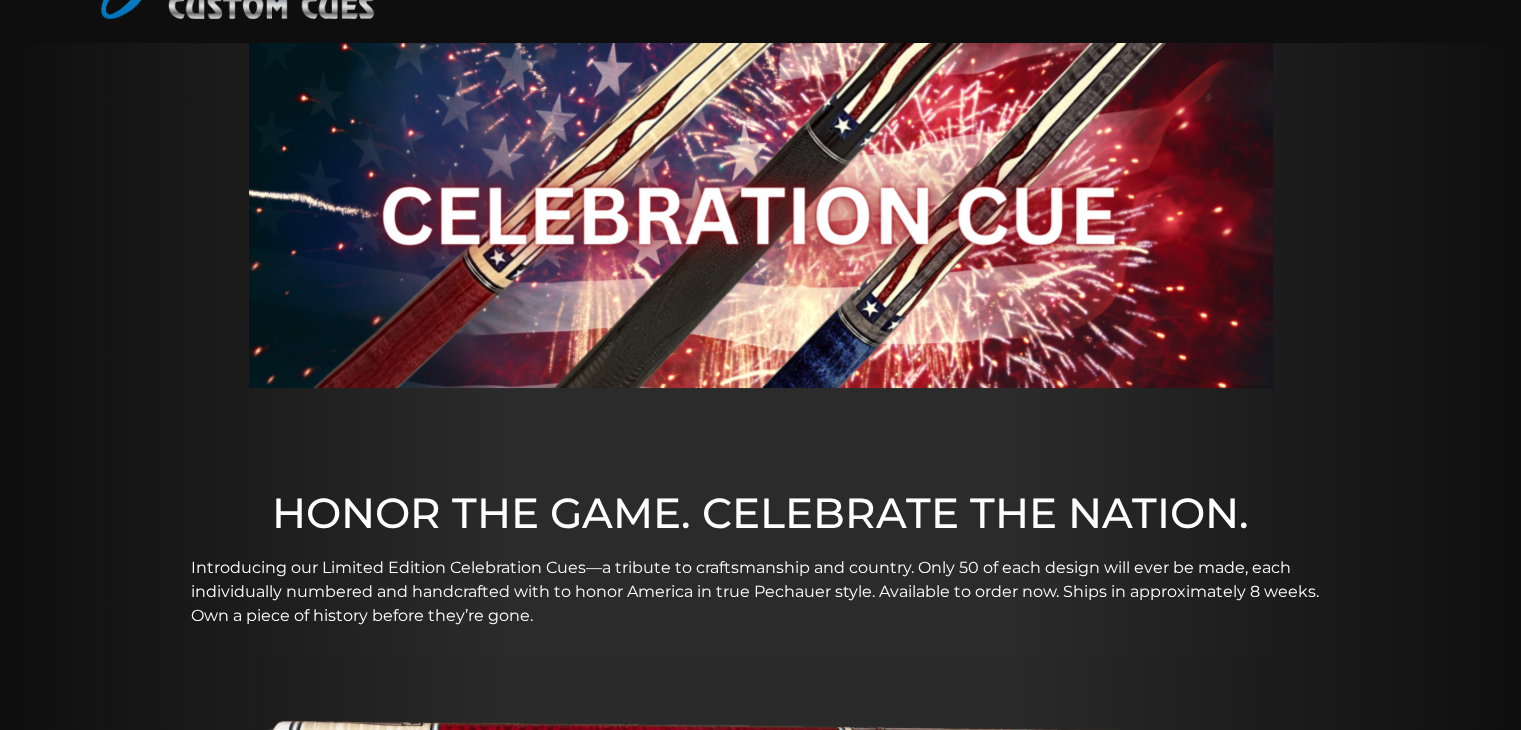 scroll, scrollTop: 0, scrollLeft: 0, axis: both 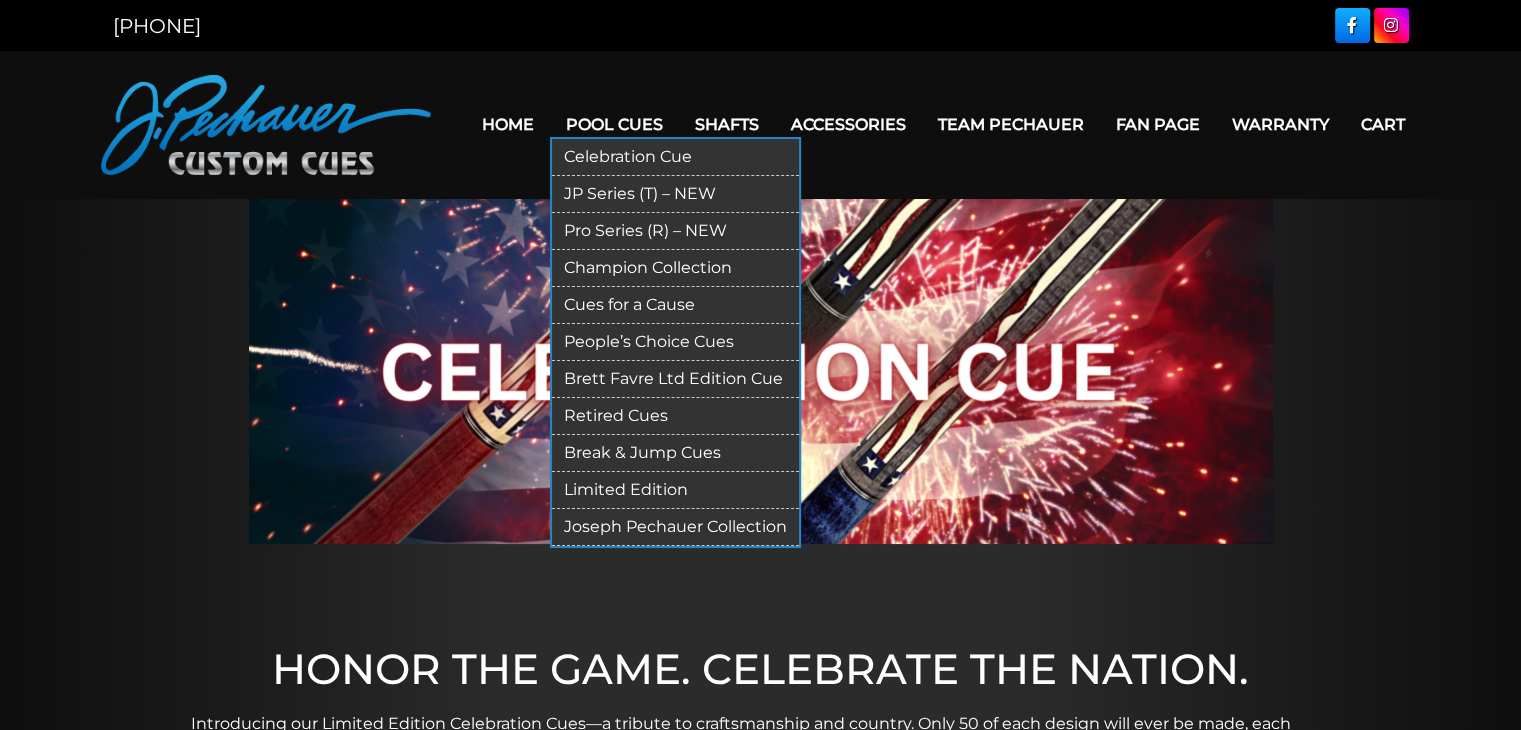 click on "JP Series (T) – NEW" at bounding box center [675, 194] 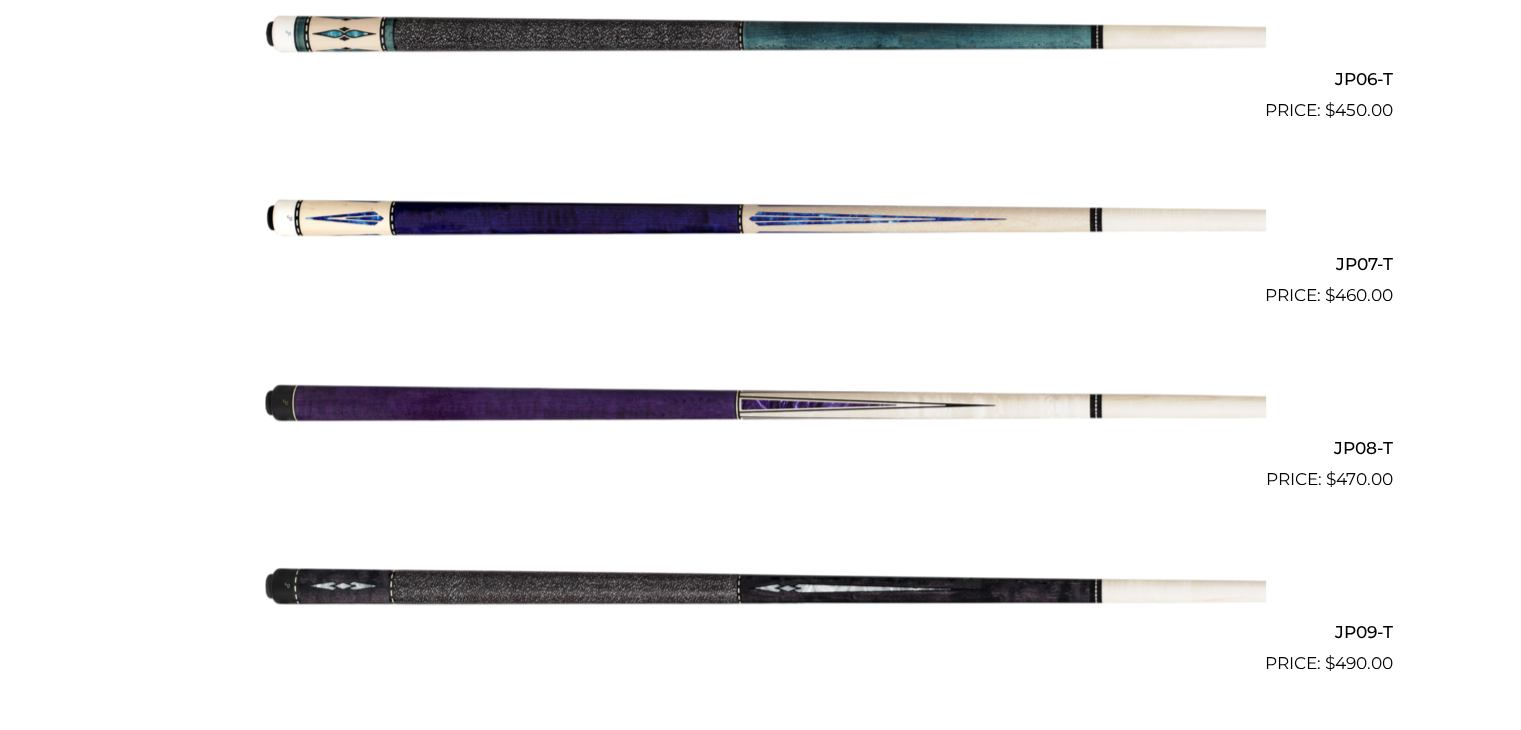 scroll, scrollTop: 1617, scrollLeft: 0, axis: vertical 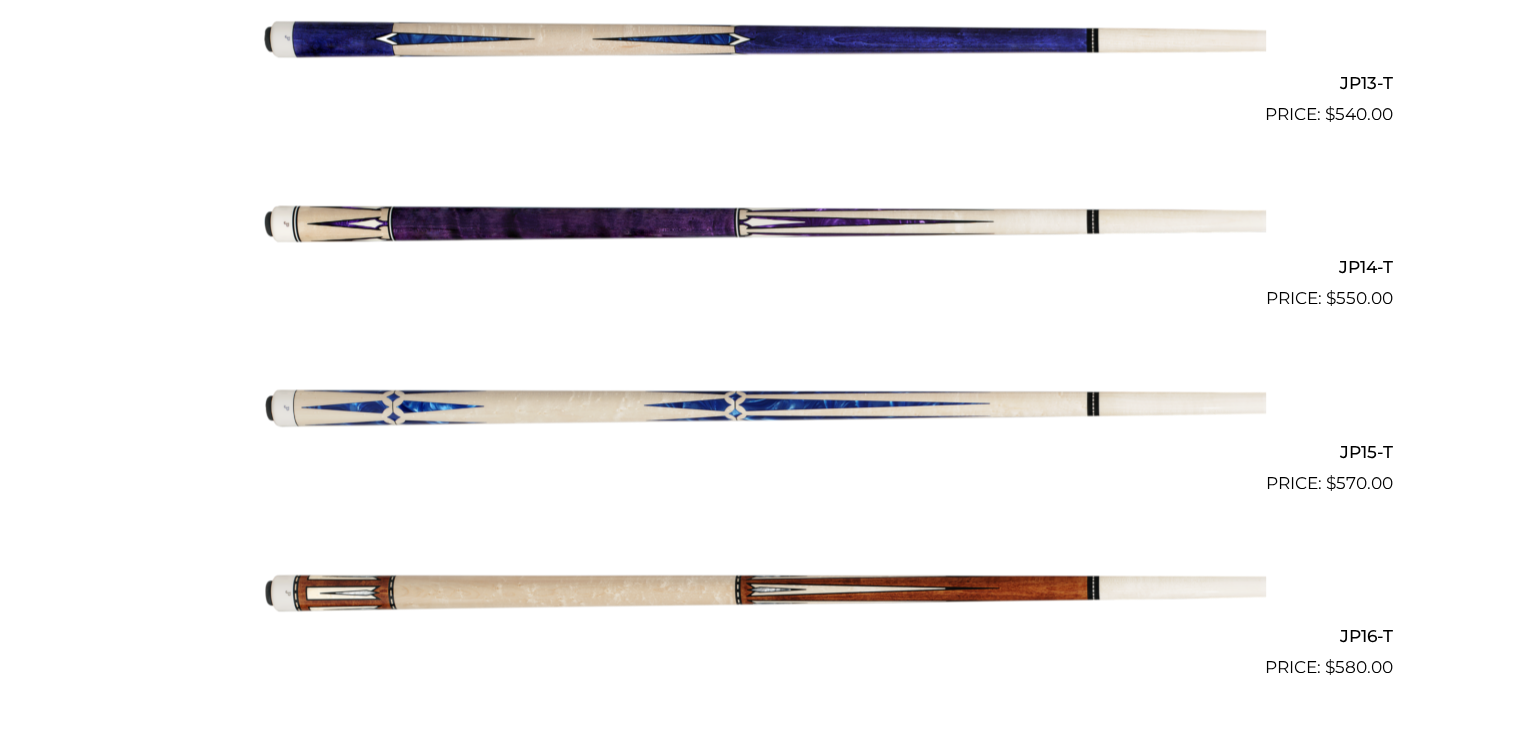 click at bounding box center (761, 404) 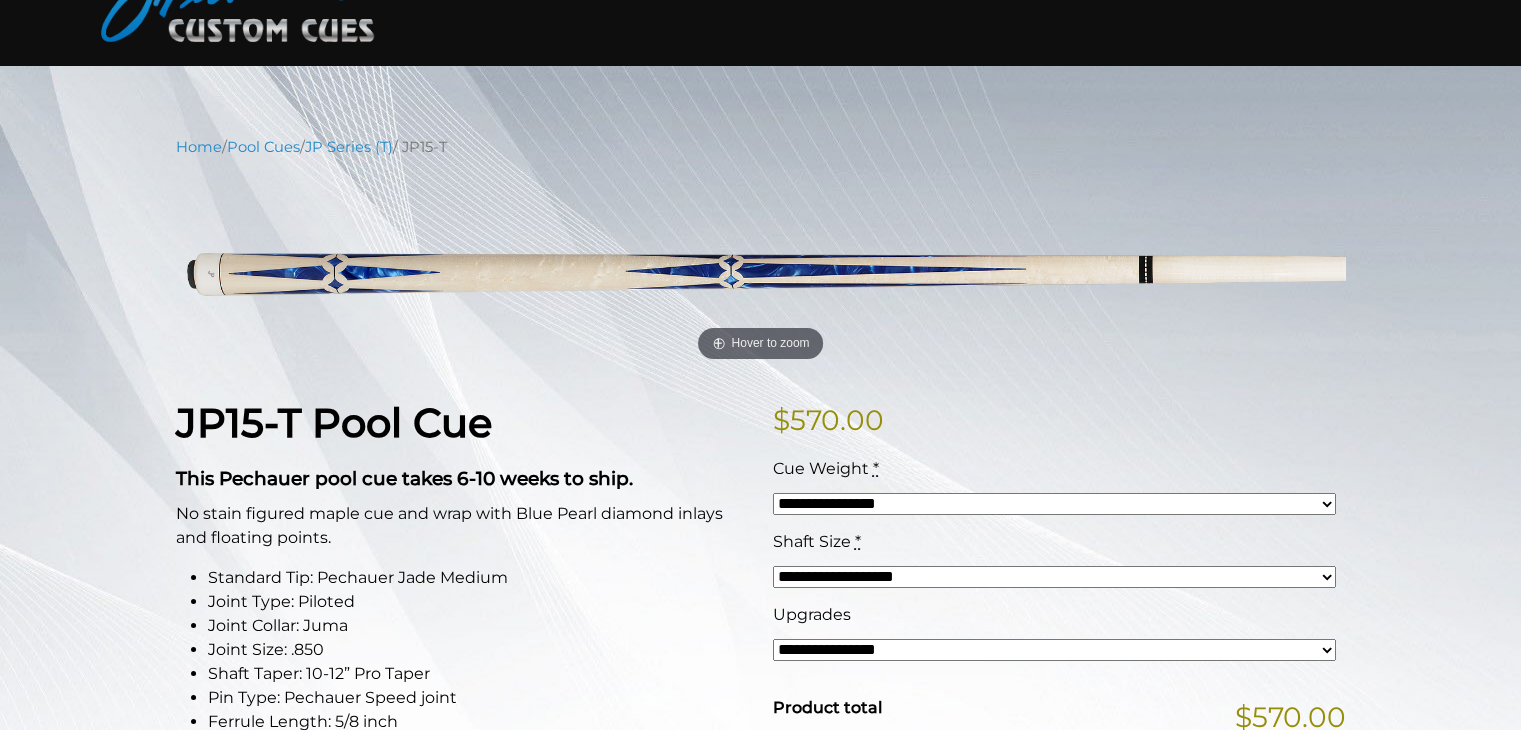 scroll, scrollTop: 0, scrollLeft: 0, axis: both 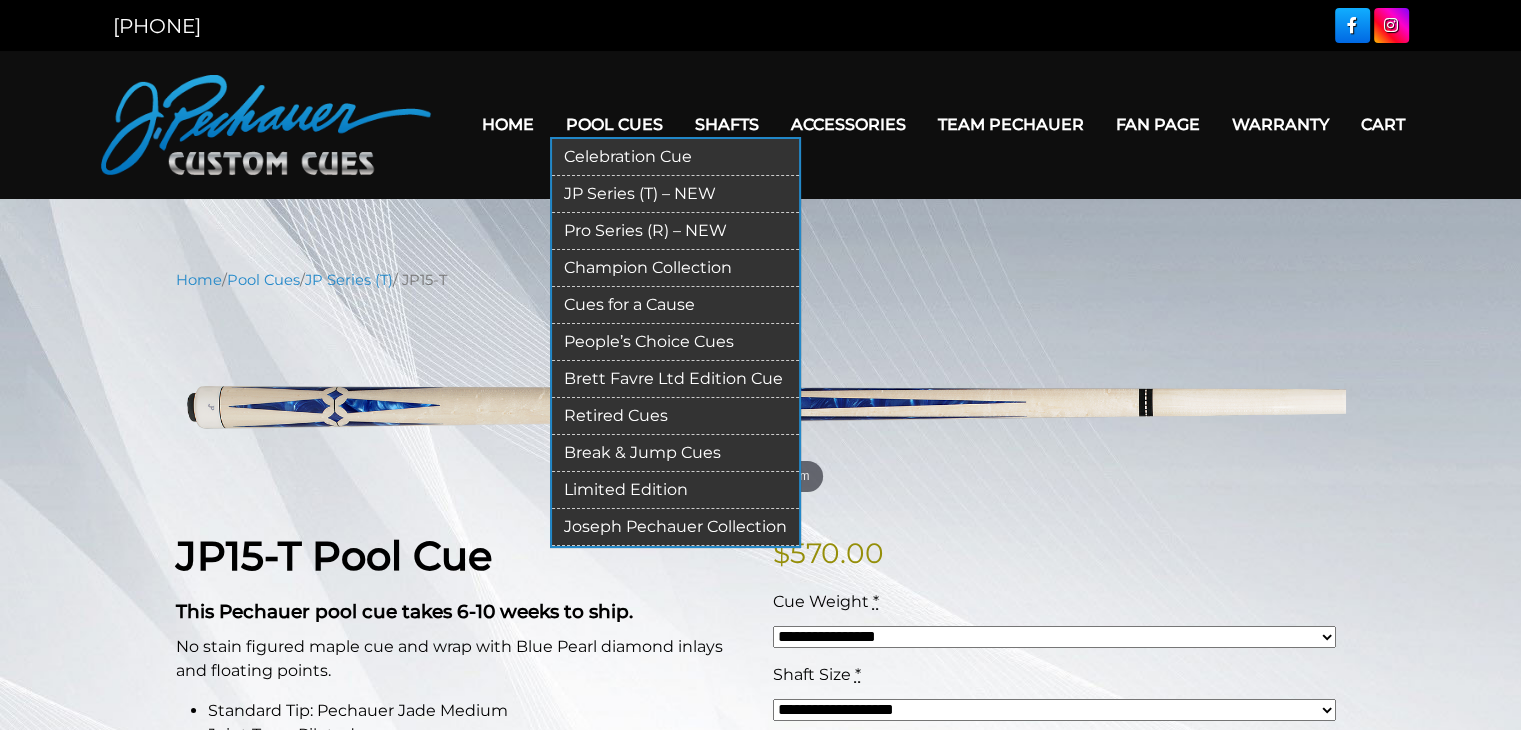 click on "JP Series (T) – NEW" at bounding box center (675, 194) 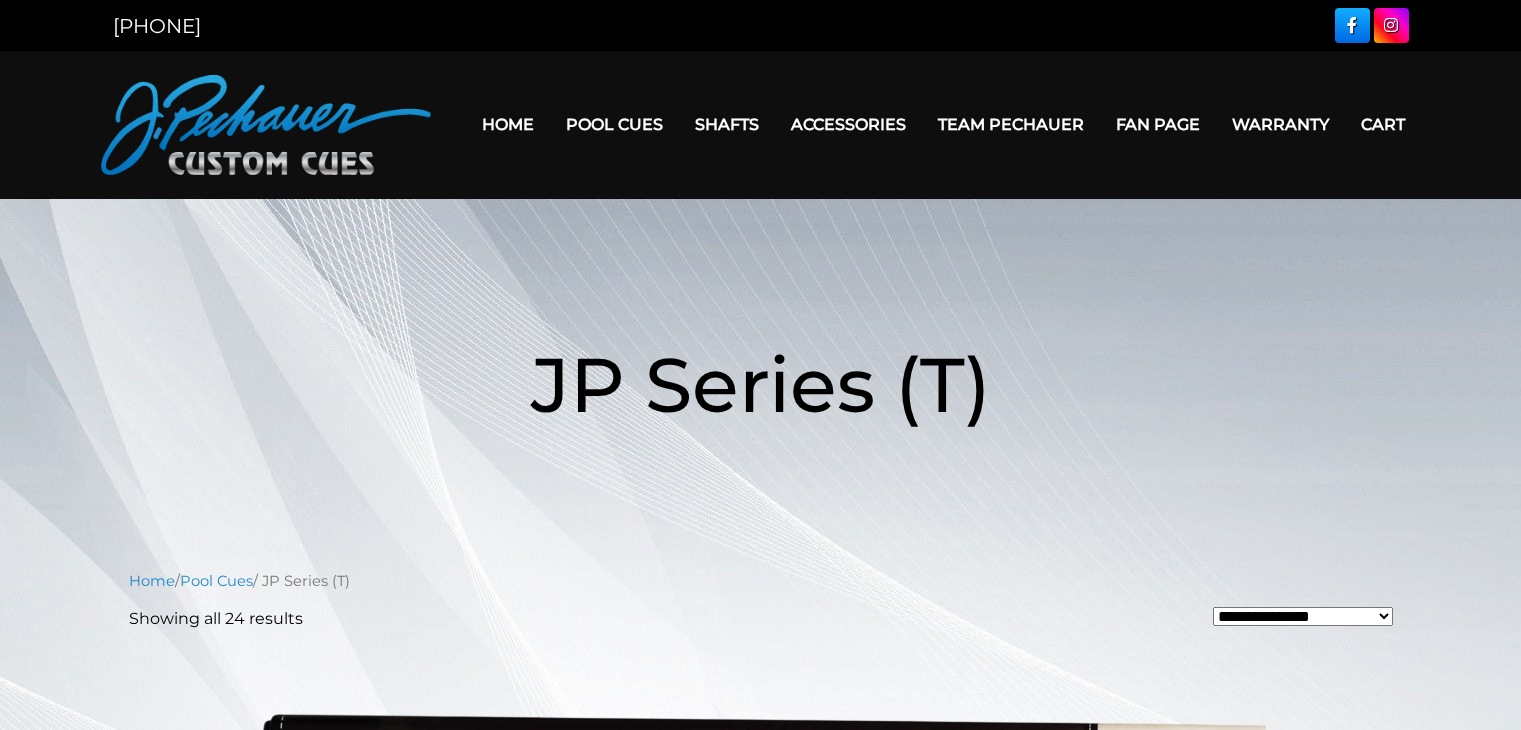 scroll, scrollTop: 0, scrollLeft: 0, axis: both 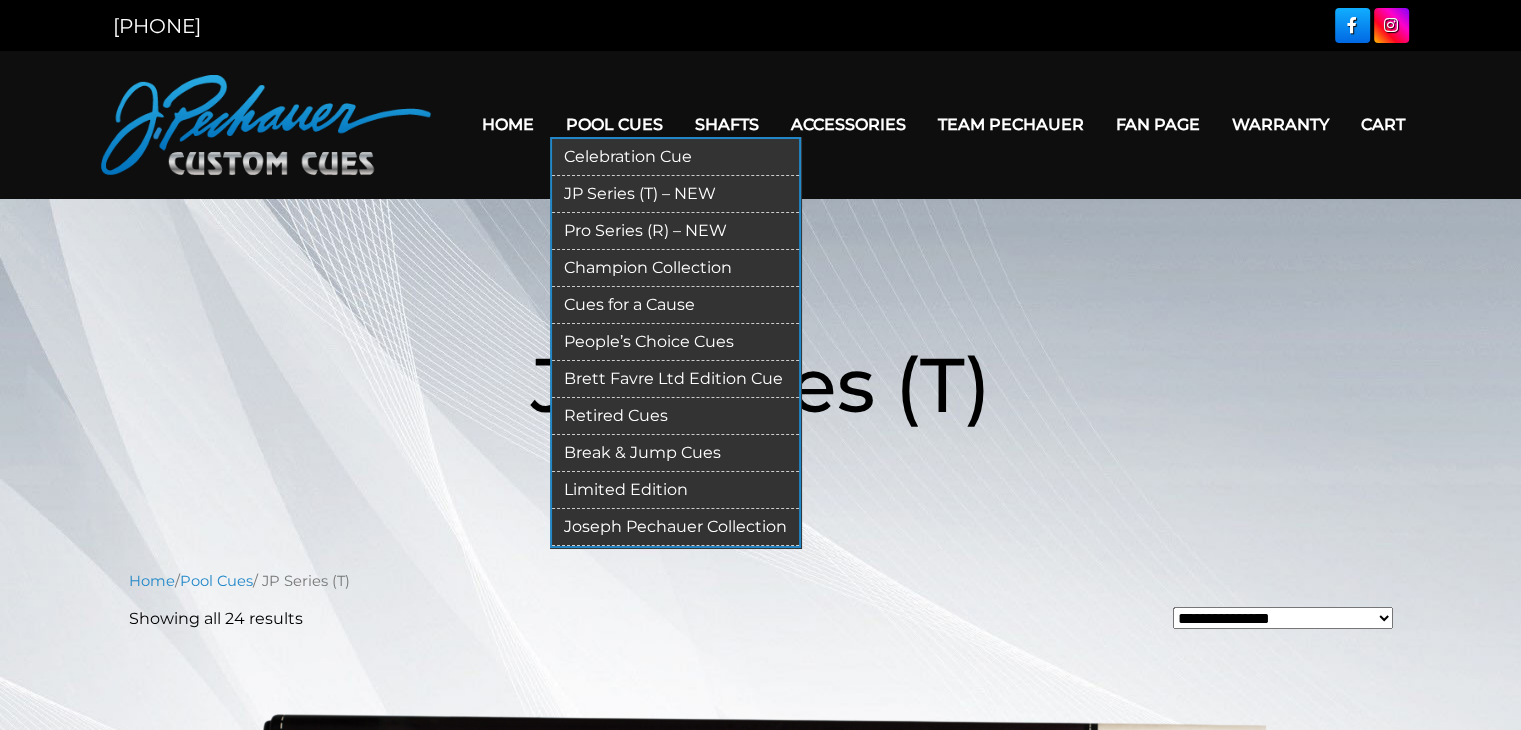 click on "Pro Series (R) – NEW" at bounding box center (675, 231) 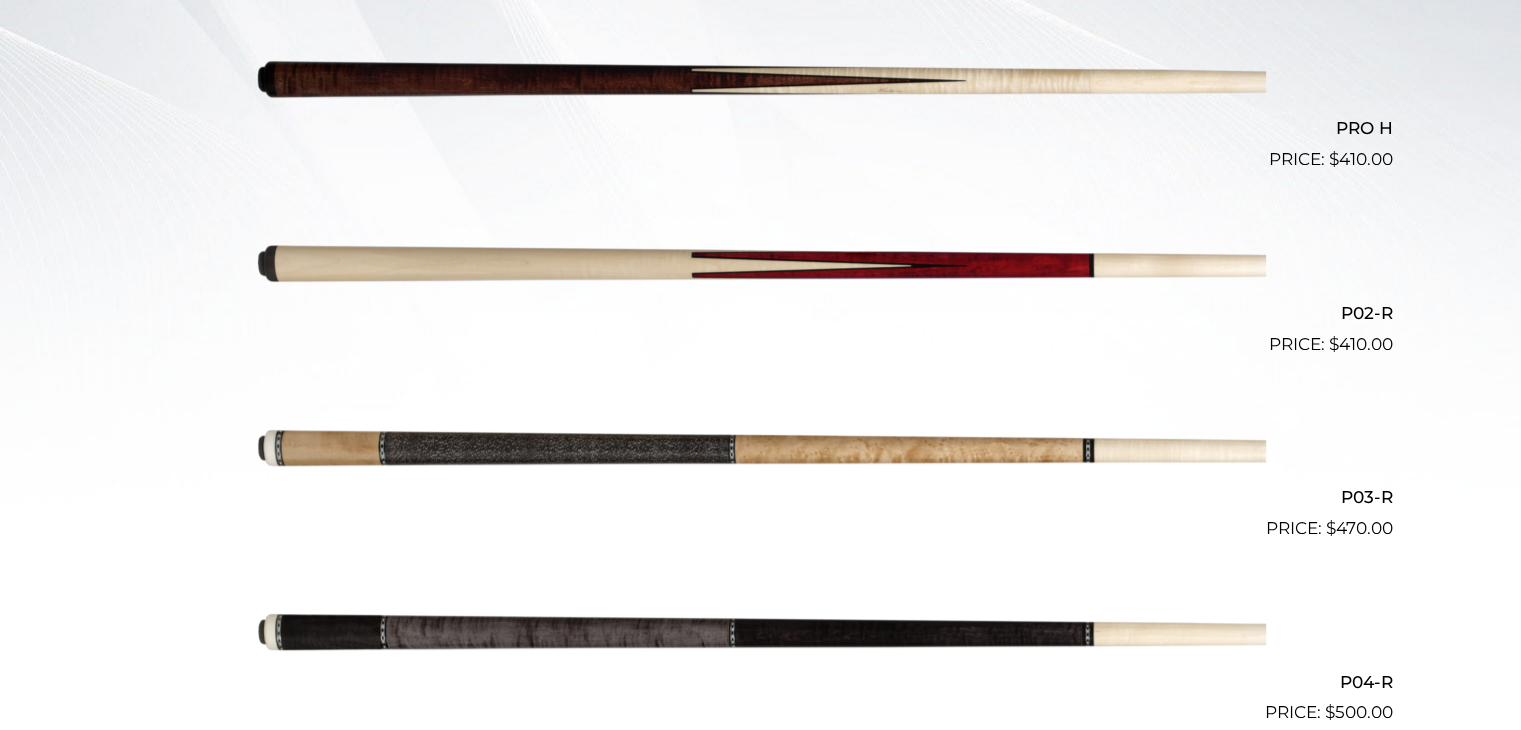 scroll, scrollTop: 679, scrollLeft: 0, axis: vertical 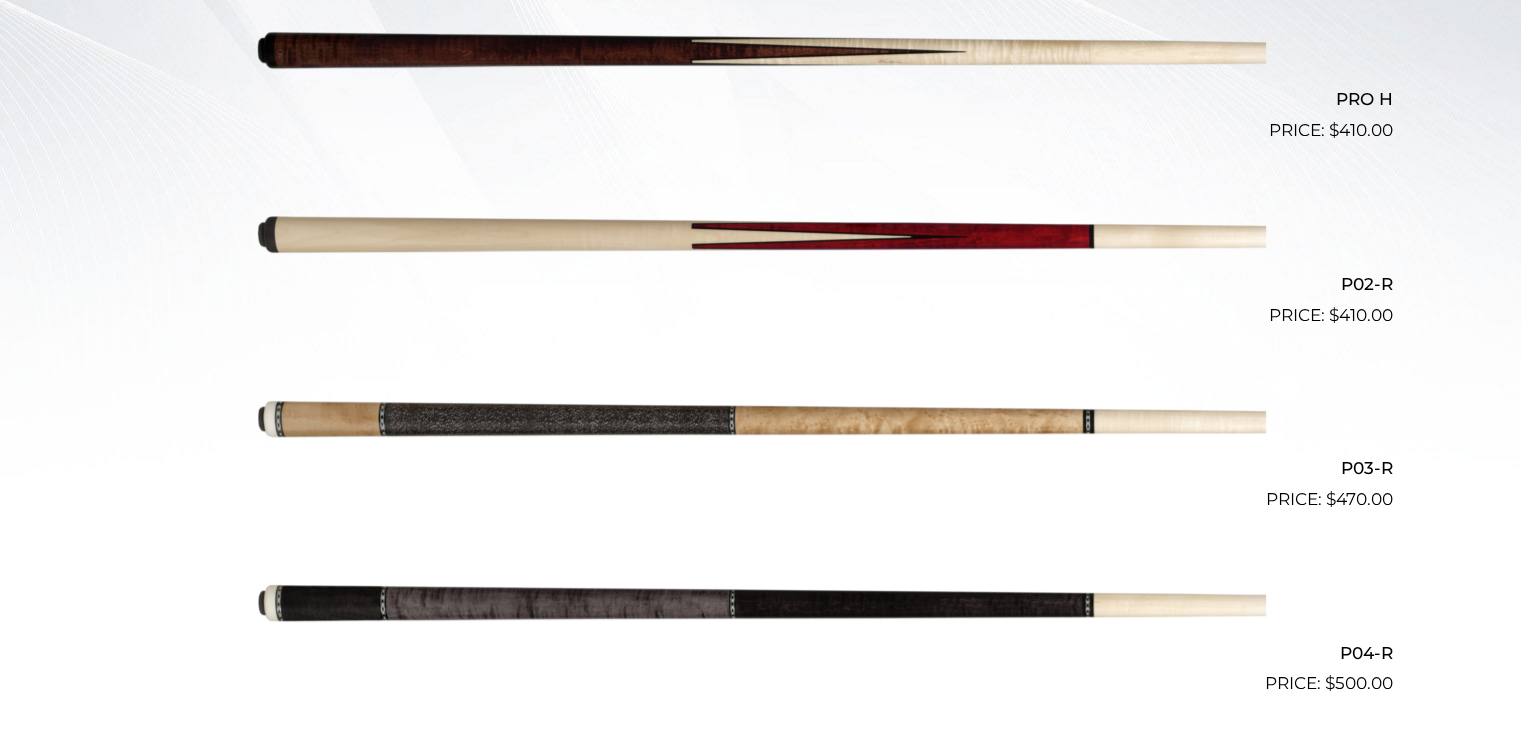 click at bounding box center [761, 236] 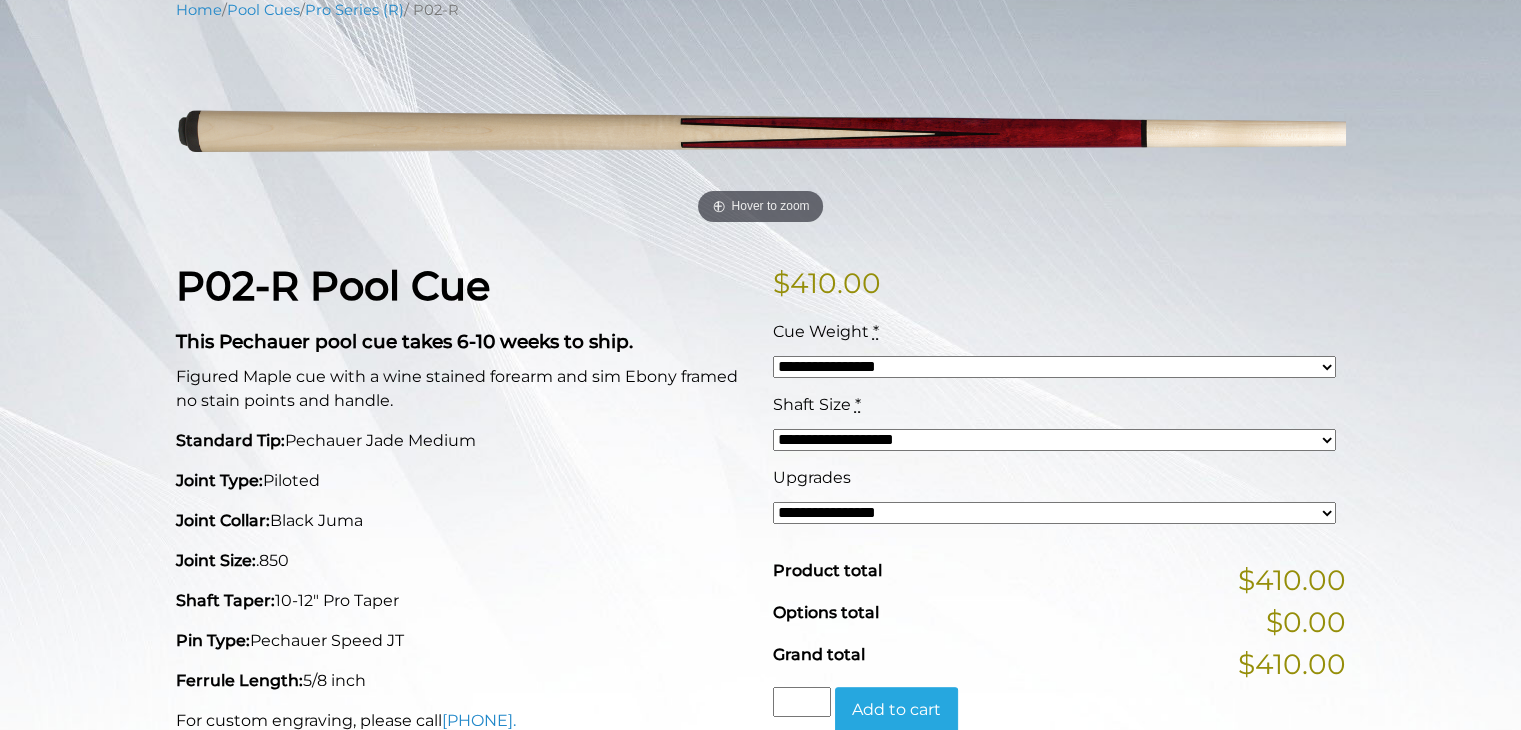 scroll, scrollTop: 0, scrollLeft: 0, axis: both 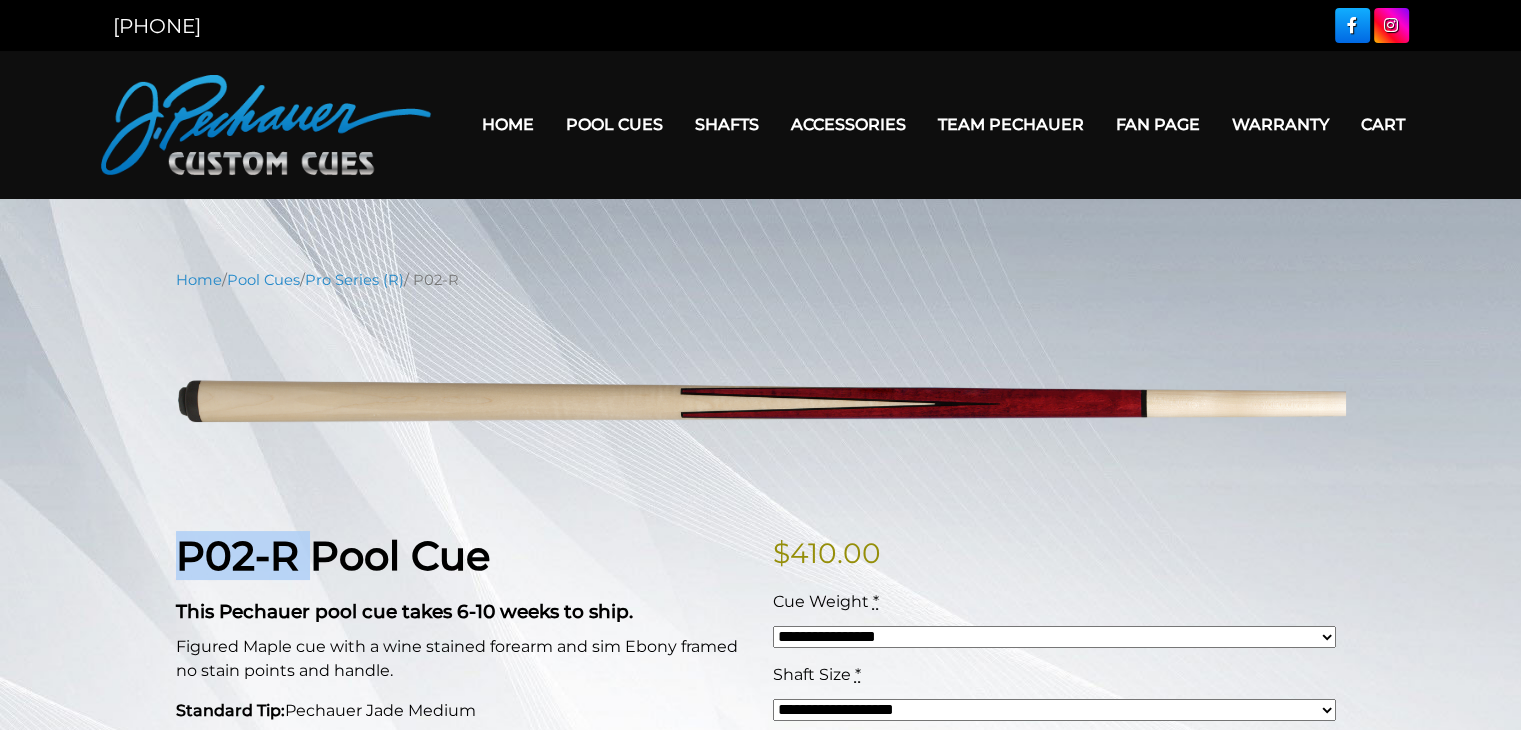 drag, startPoint x: 307, startPoint y: 552, endPoint x: 172, endPoint y: 545, distance: 135.18137 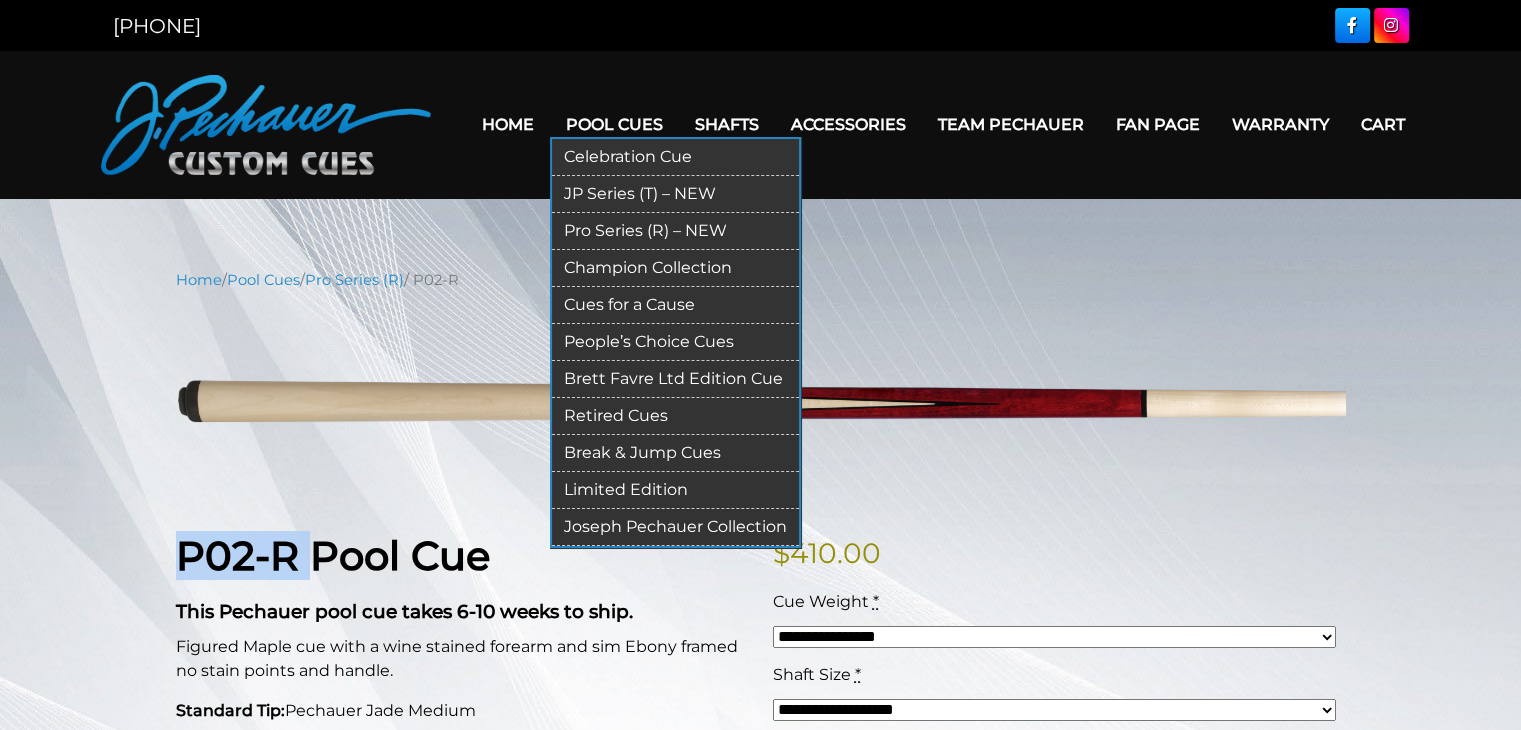 click on "Retired Cues" at bounding box center (675, 416) 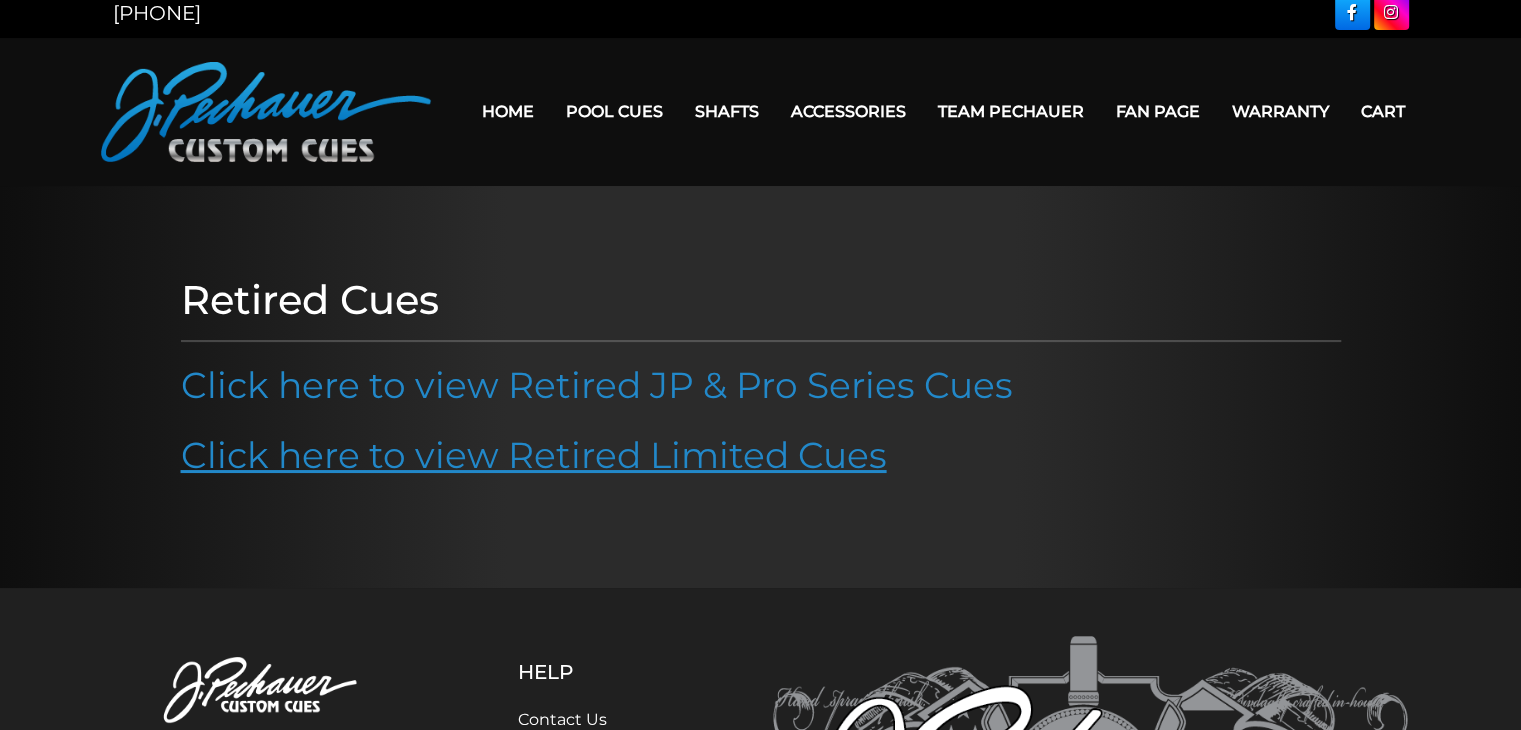 scroll, scrollTop: 0, scrollLeft: 0, axis: both 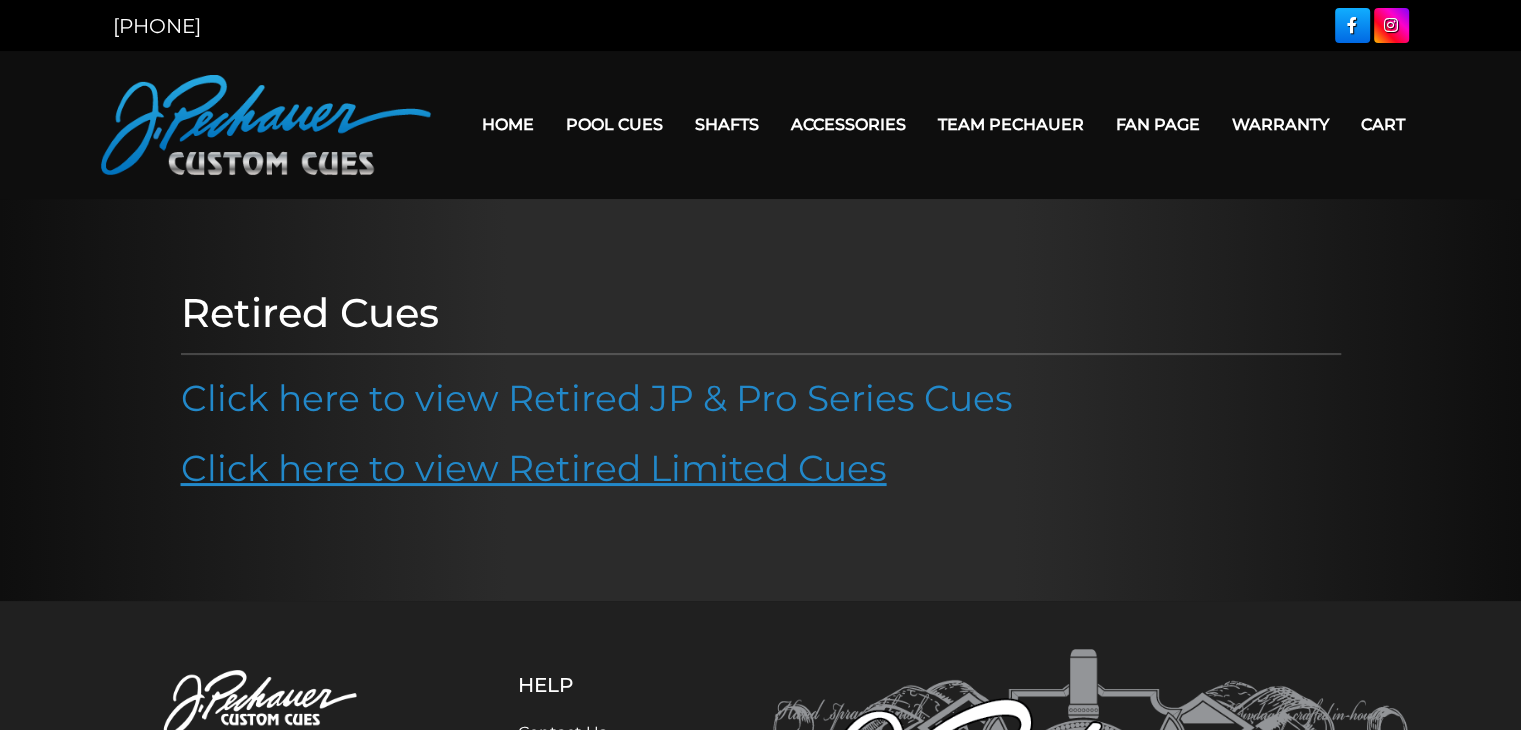click on "Click here to view Retired Limited Cues" at bounding box center [534, 468] 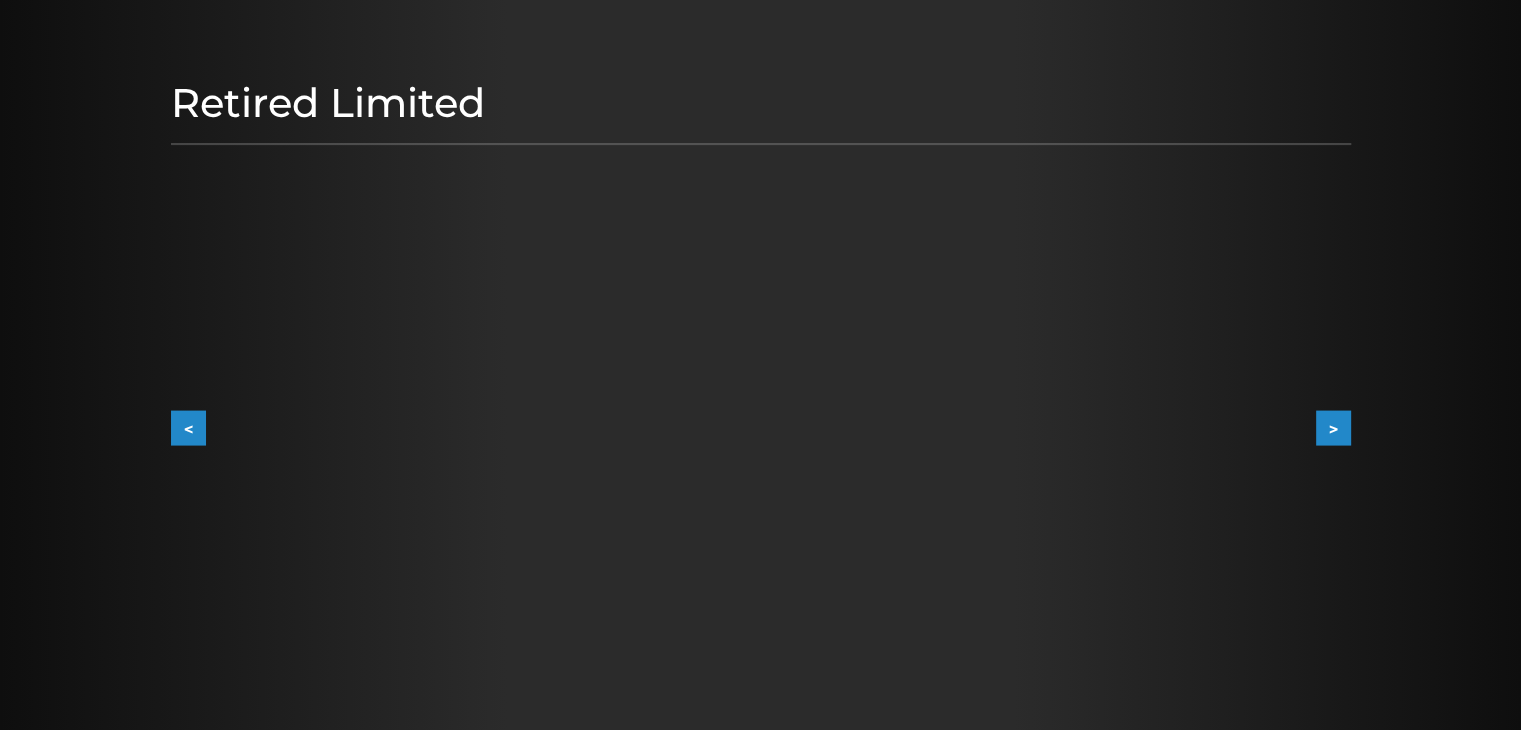 scroll, scrollTop: 300, scrollLeft: 0, axis: vertical 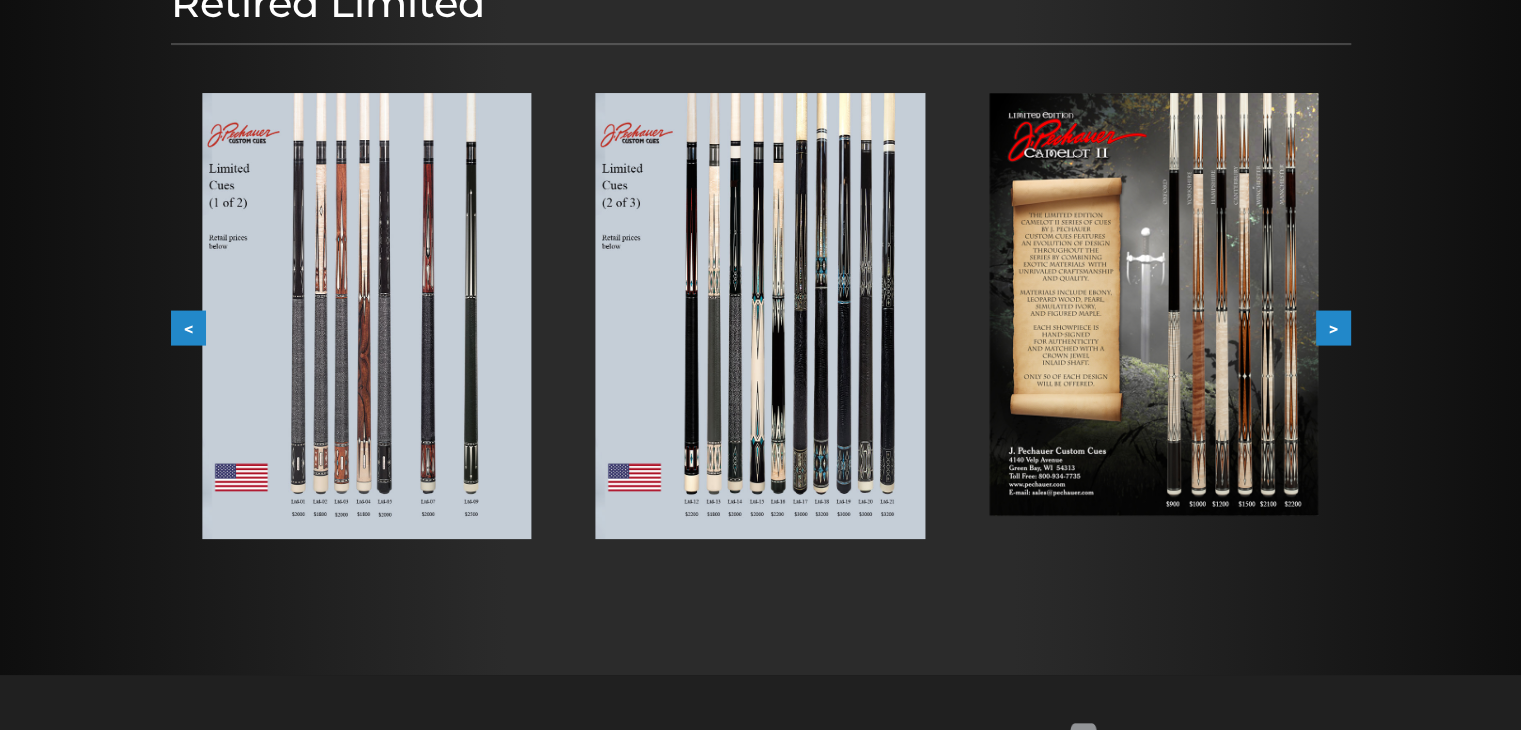 click on ">" at bounding box center [1333, 327] 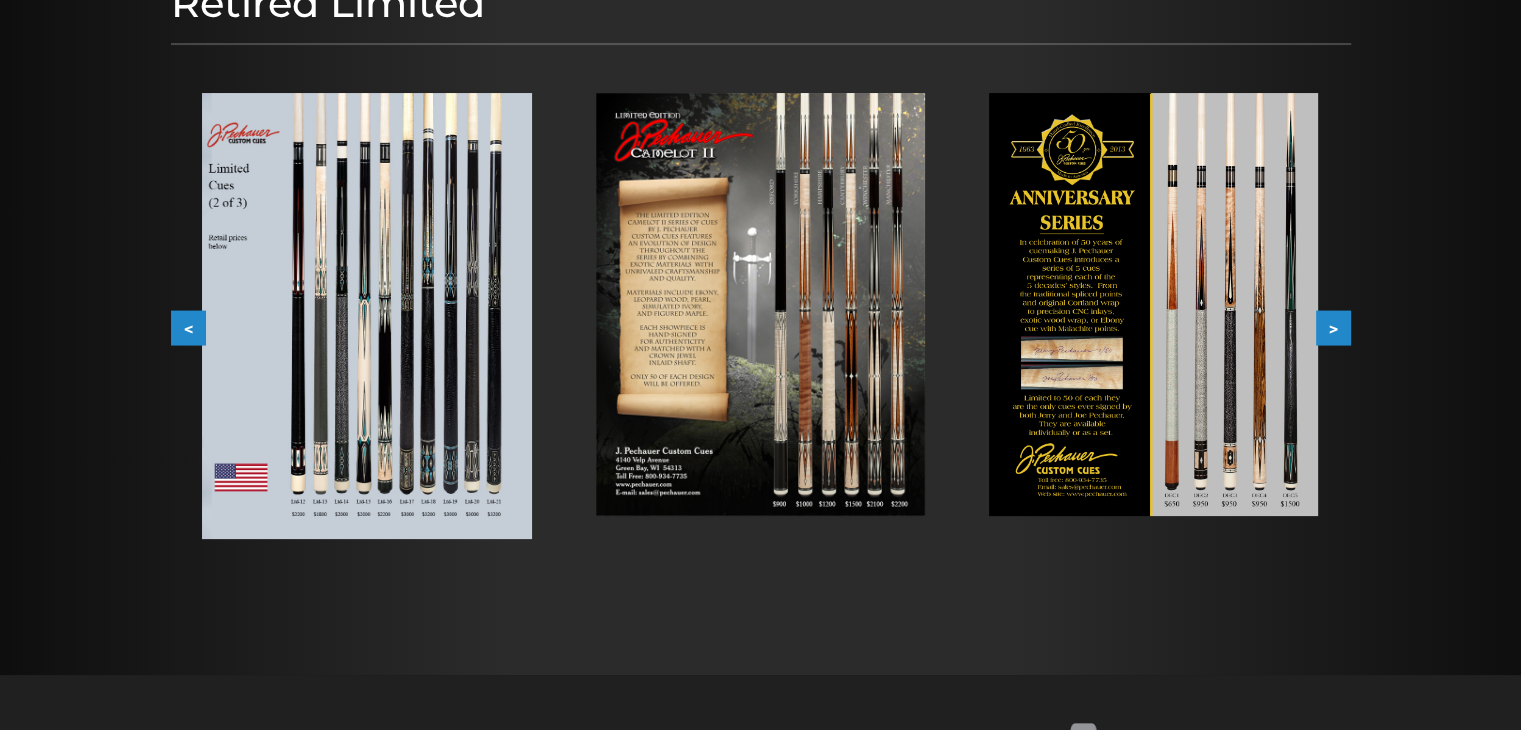 click on ">" at bounding box center [1333, 327] 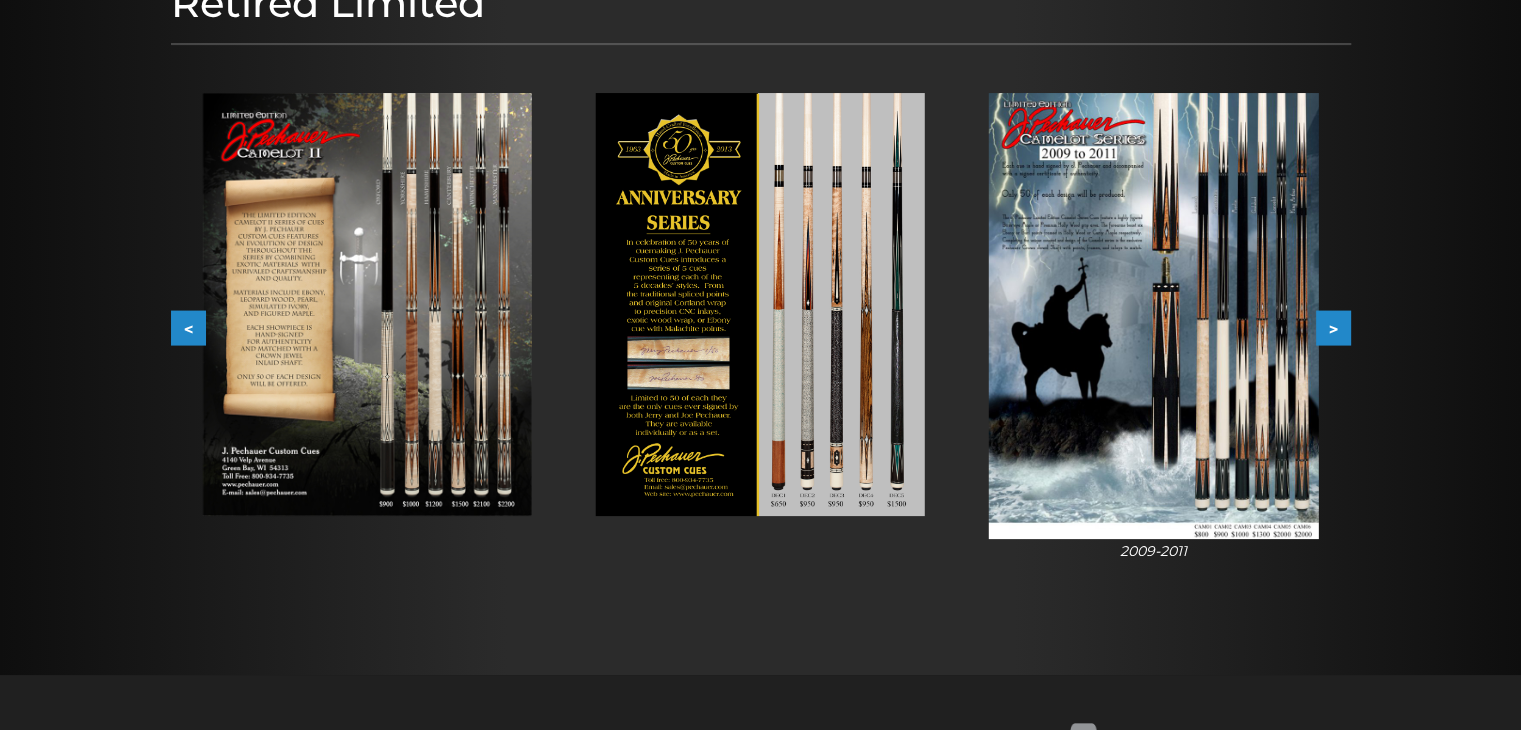 click on ">" at bounding box center (1333, 327) 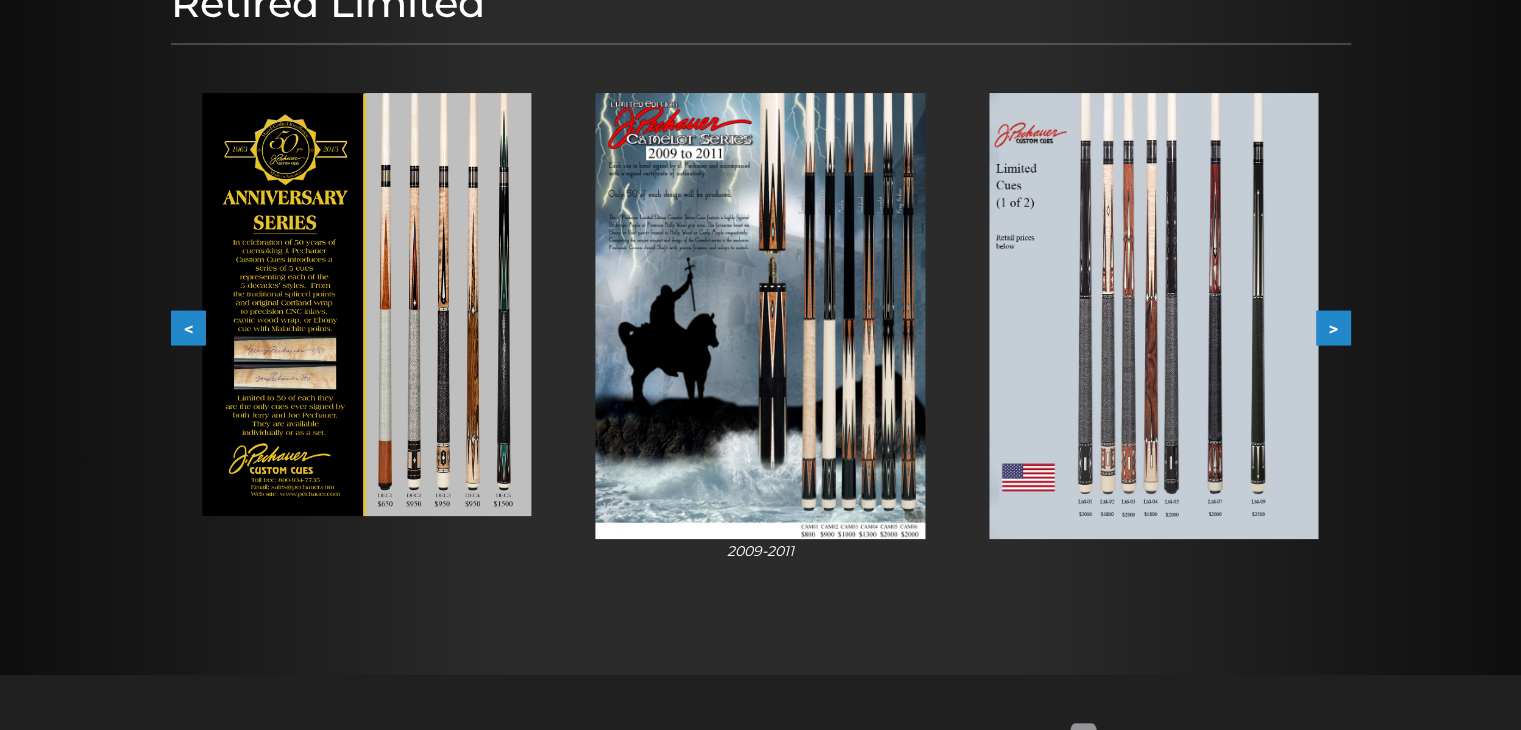 click on ">" at bounding box center [1333, 327] 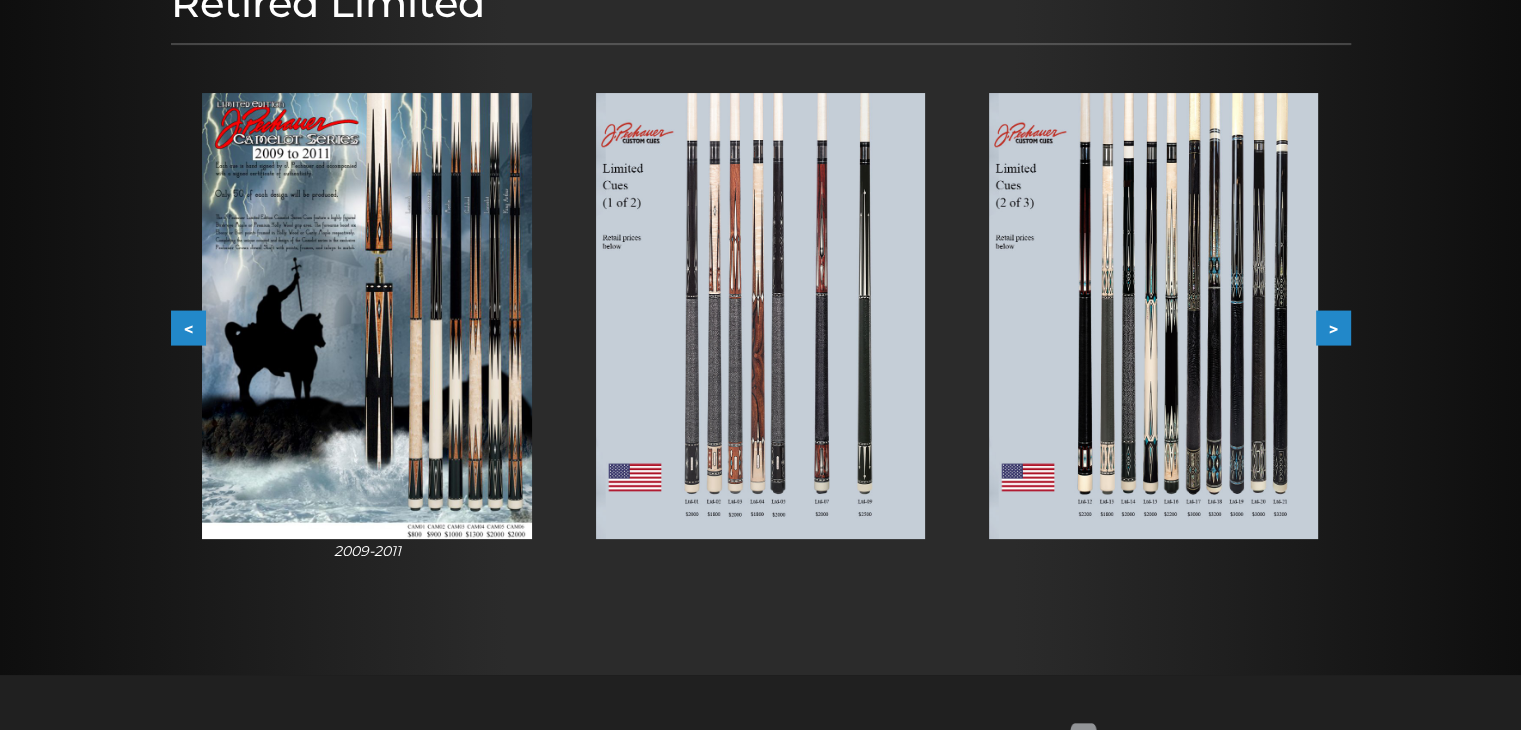 click on ">" at bounding box center (1333, 327) 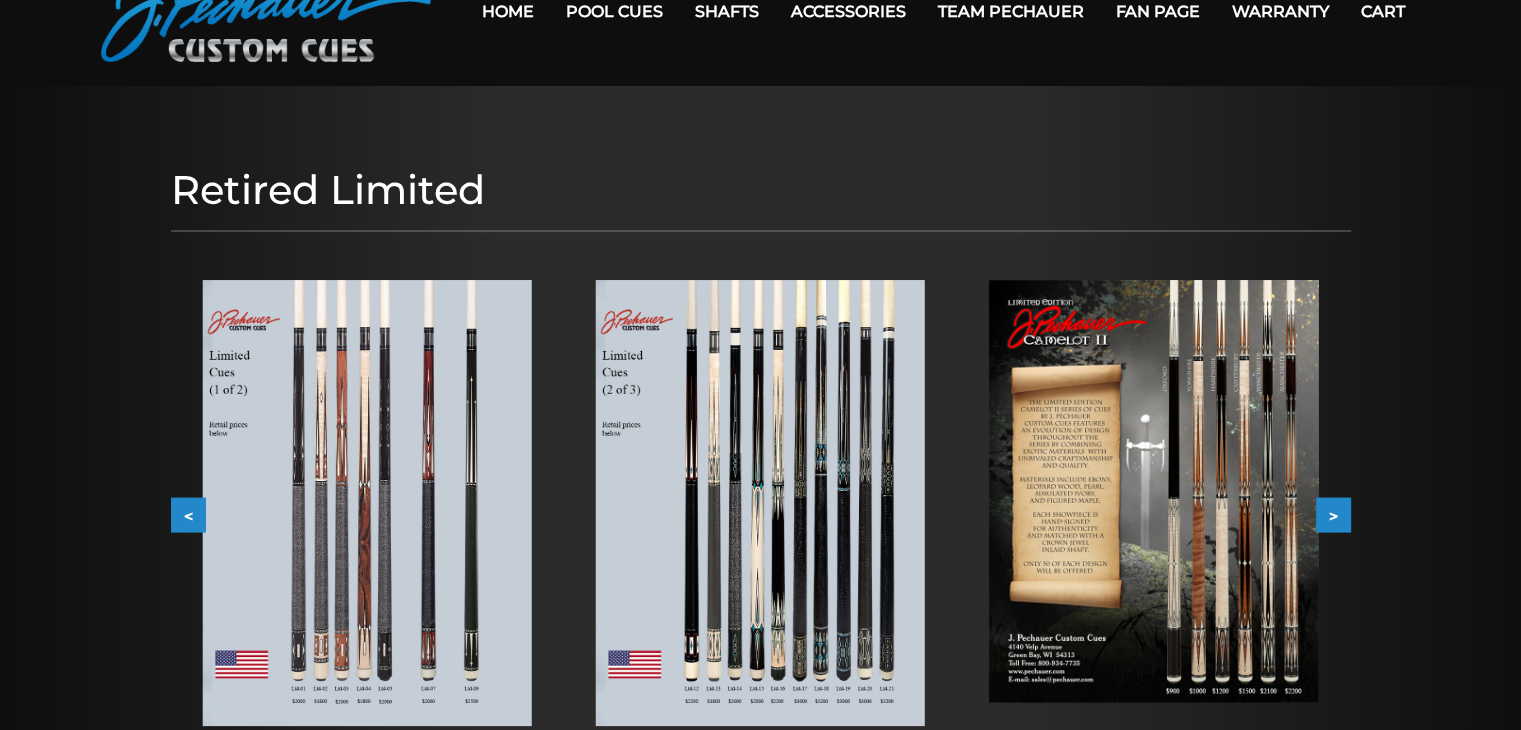 scroll, scrollTop: 0, scrollLeft: 0, axis: both 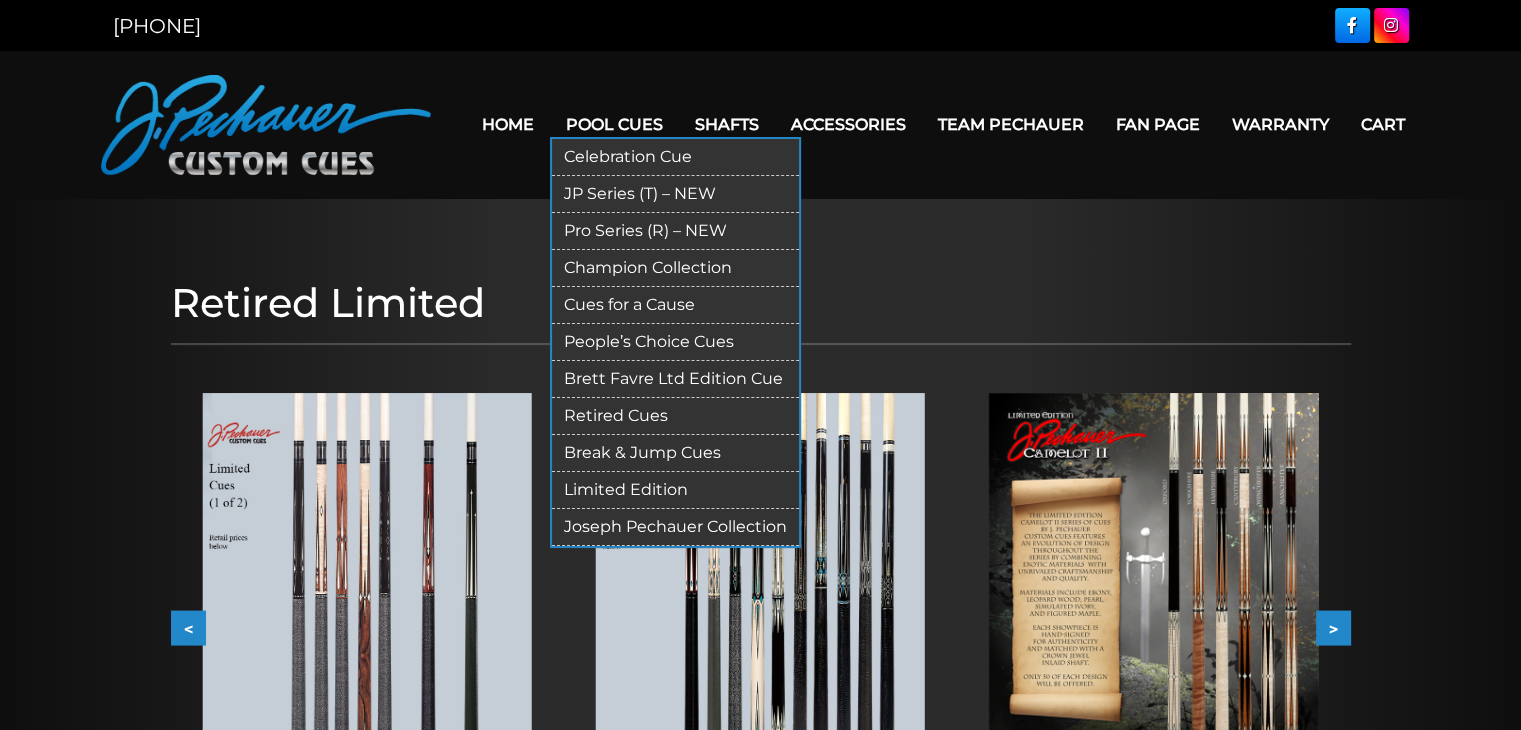 click on "Retired Cues" at bounding box center (675, 416) 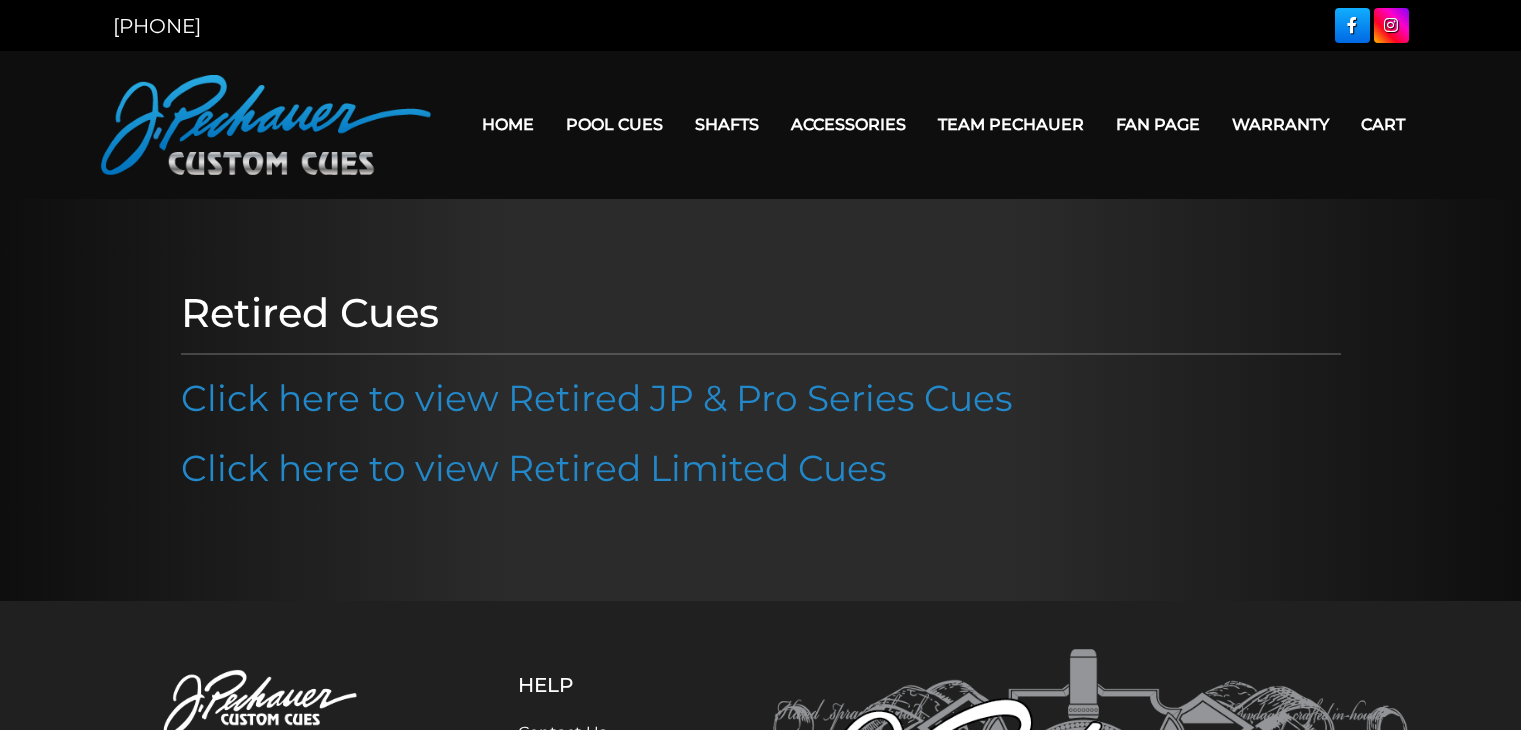 scroll, scrollTop: 0, scrollLeft: 0, axis: both 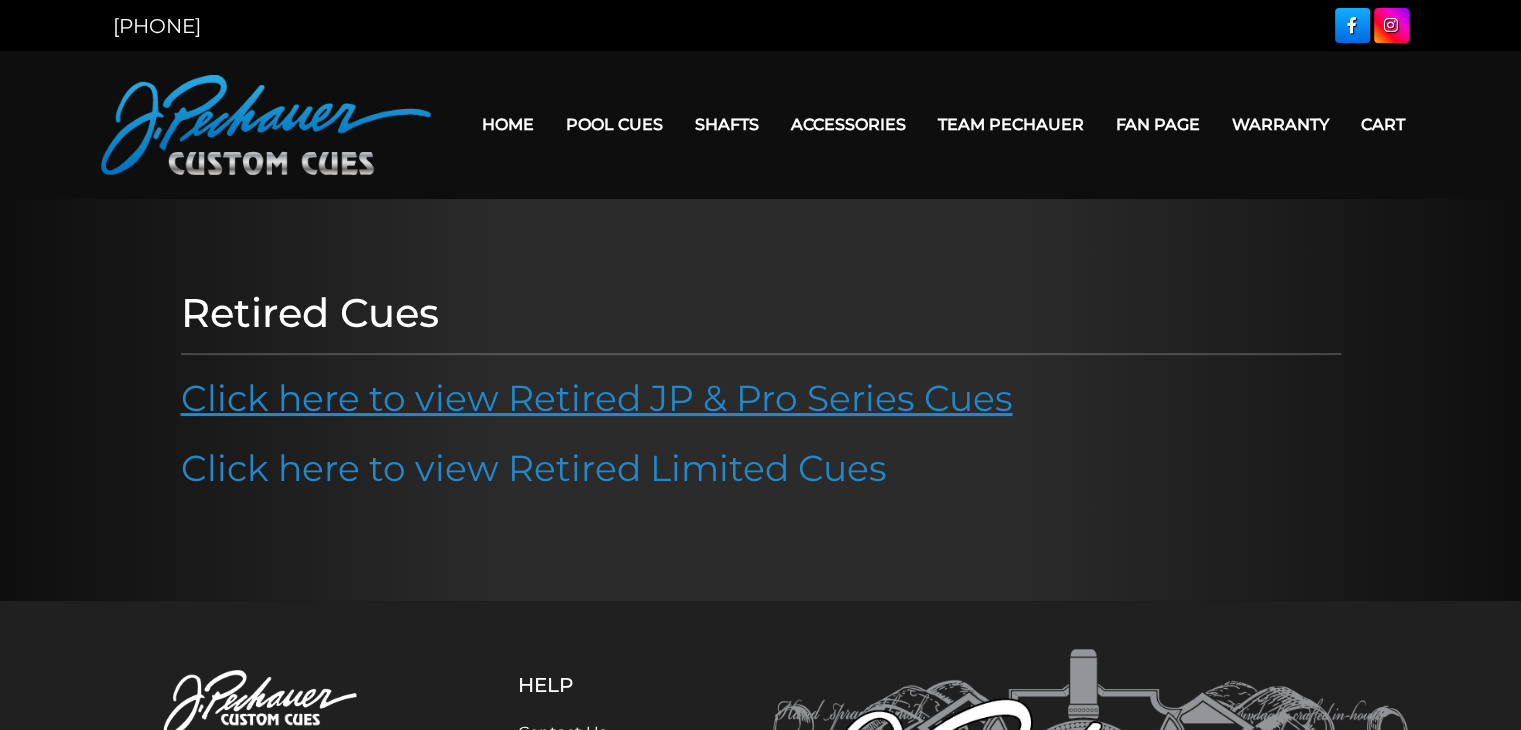 click on "Click here to view Retired JP & Pro Series Cues" at bounding box center (597, 398) 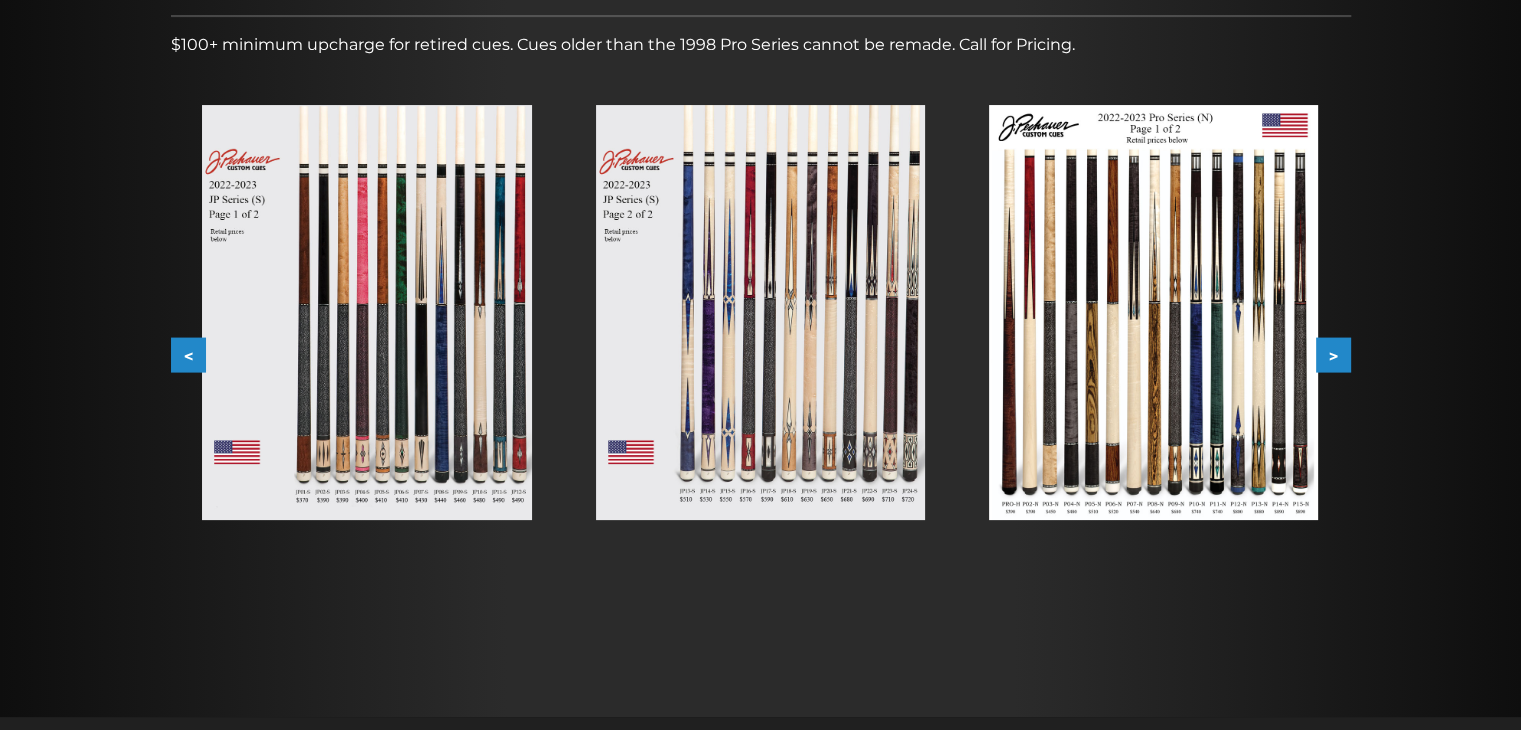 scroll, scrollTop: 328, scrollLeft: 0, axis: vertical 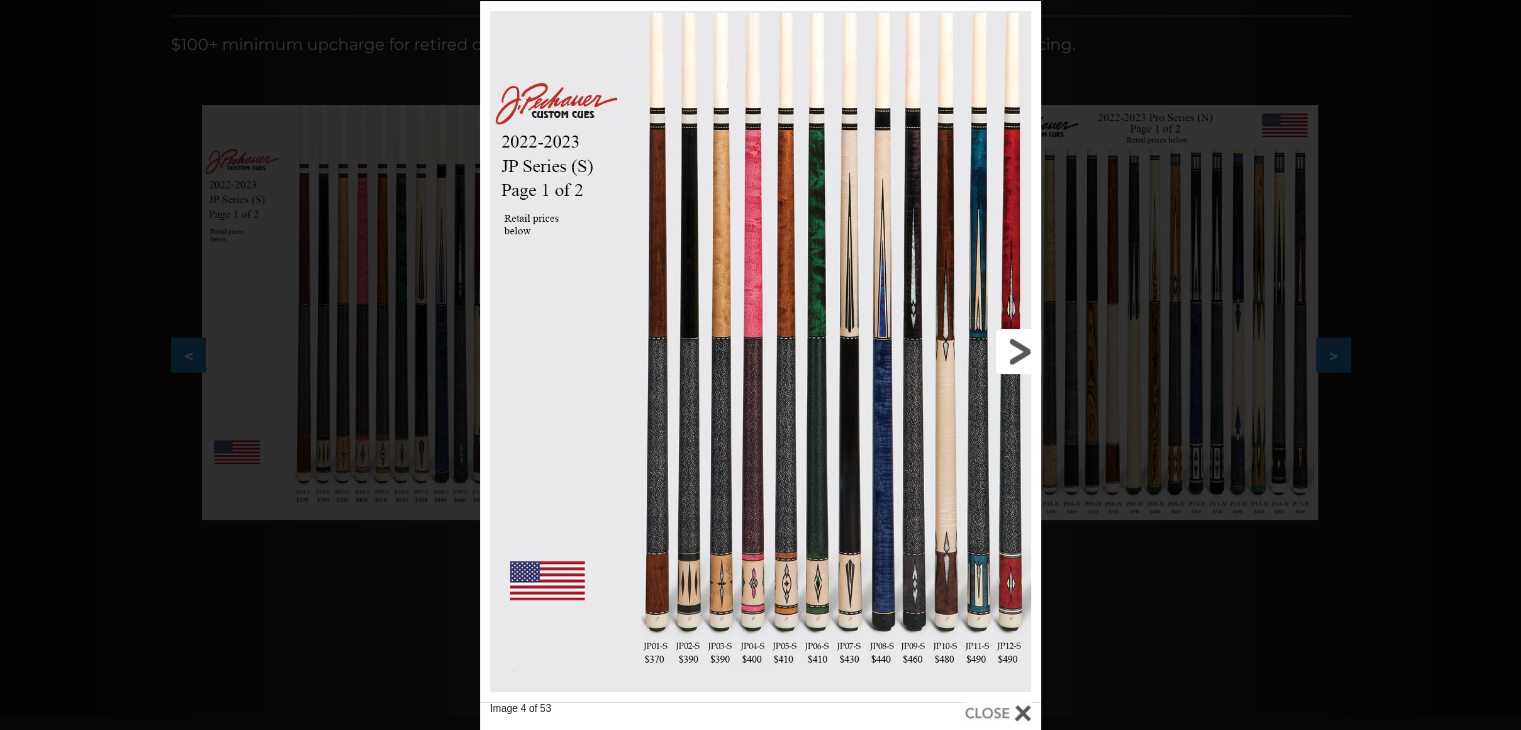 click at bounding box center (915, 351) 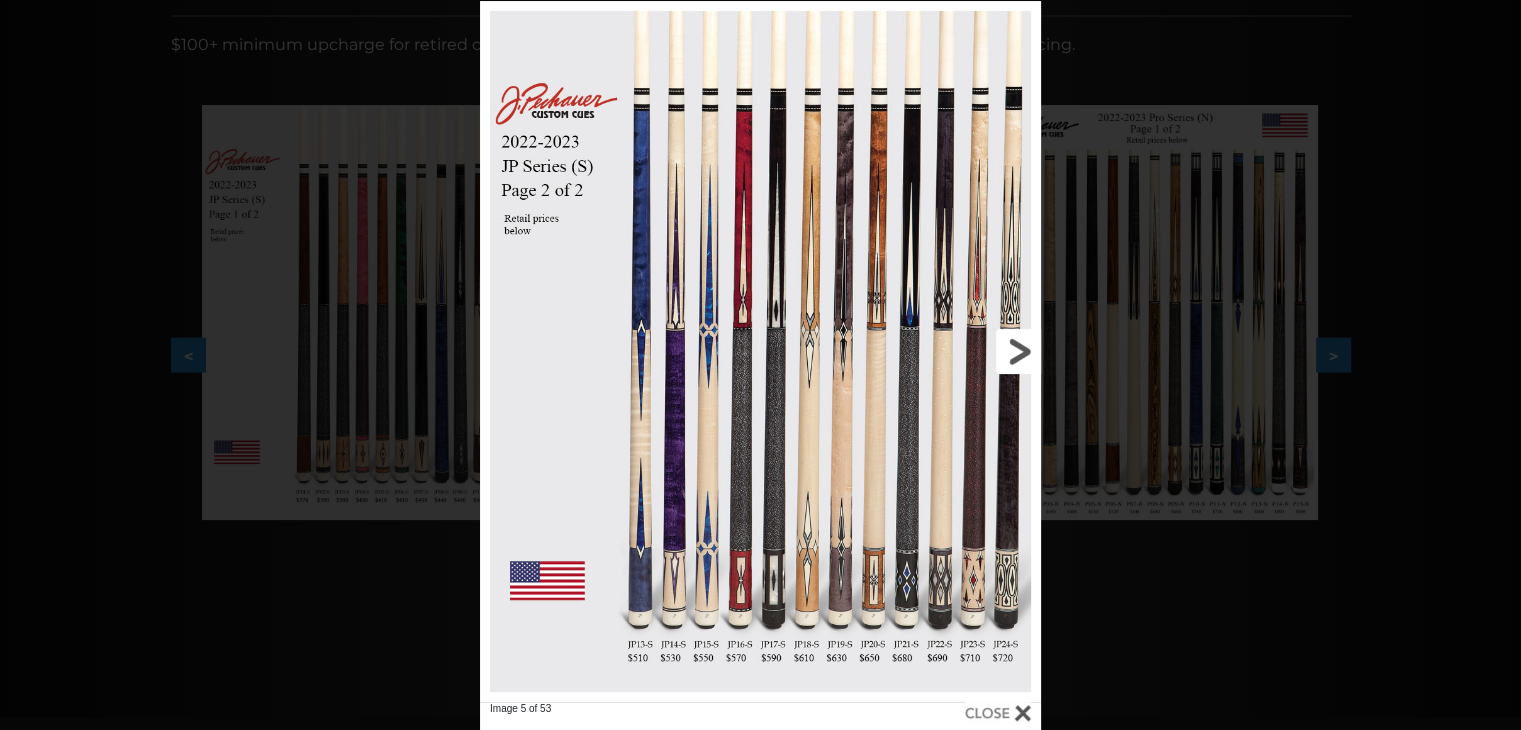 click at bounding box center [915, 351] 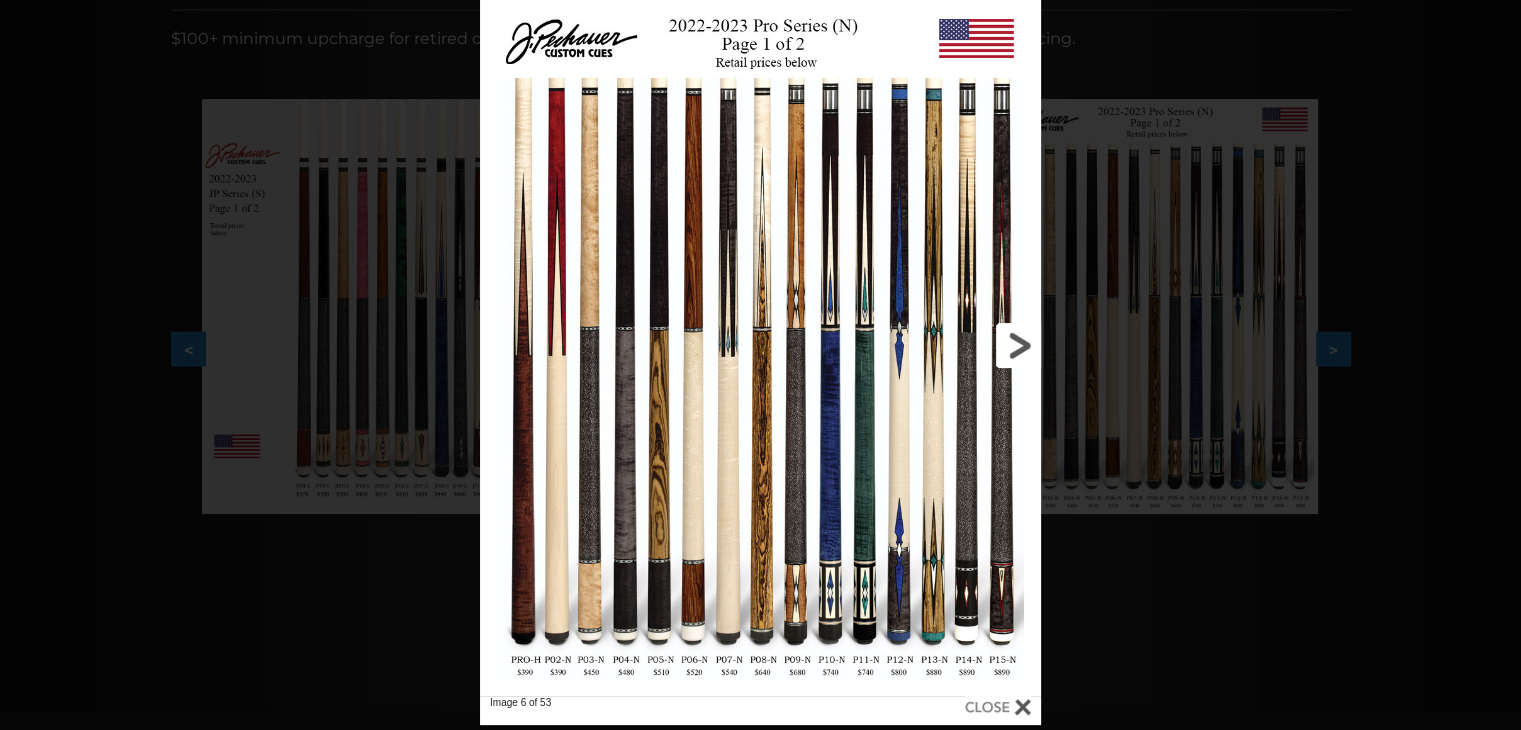 scroll, scrollTop: 335, scrollLeft: 0, axis: vertical 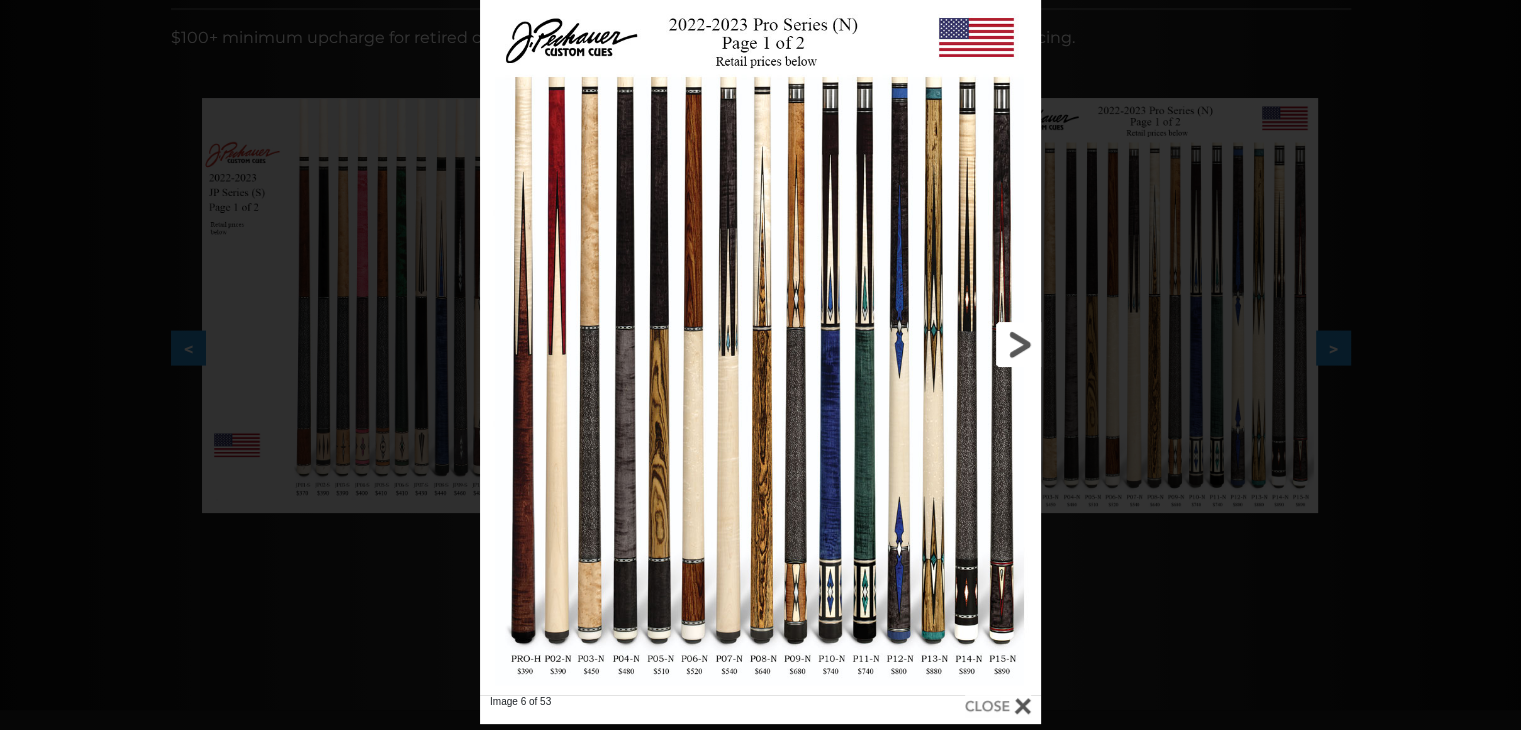 click at bounding box center (915, 344) 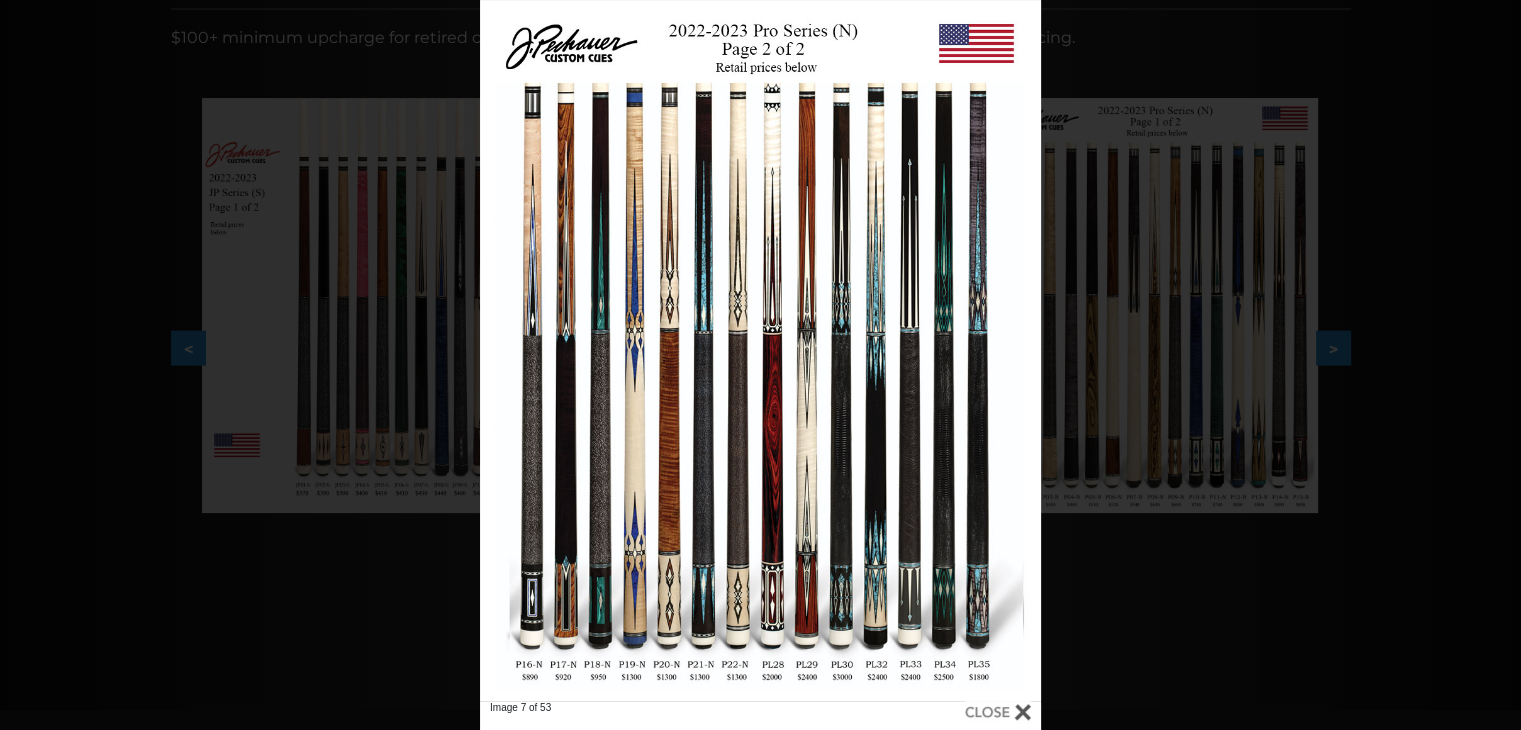 click on "Image 7 of 53" at bounding box center (760, 365) 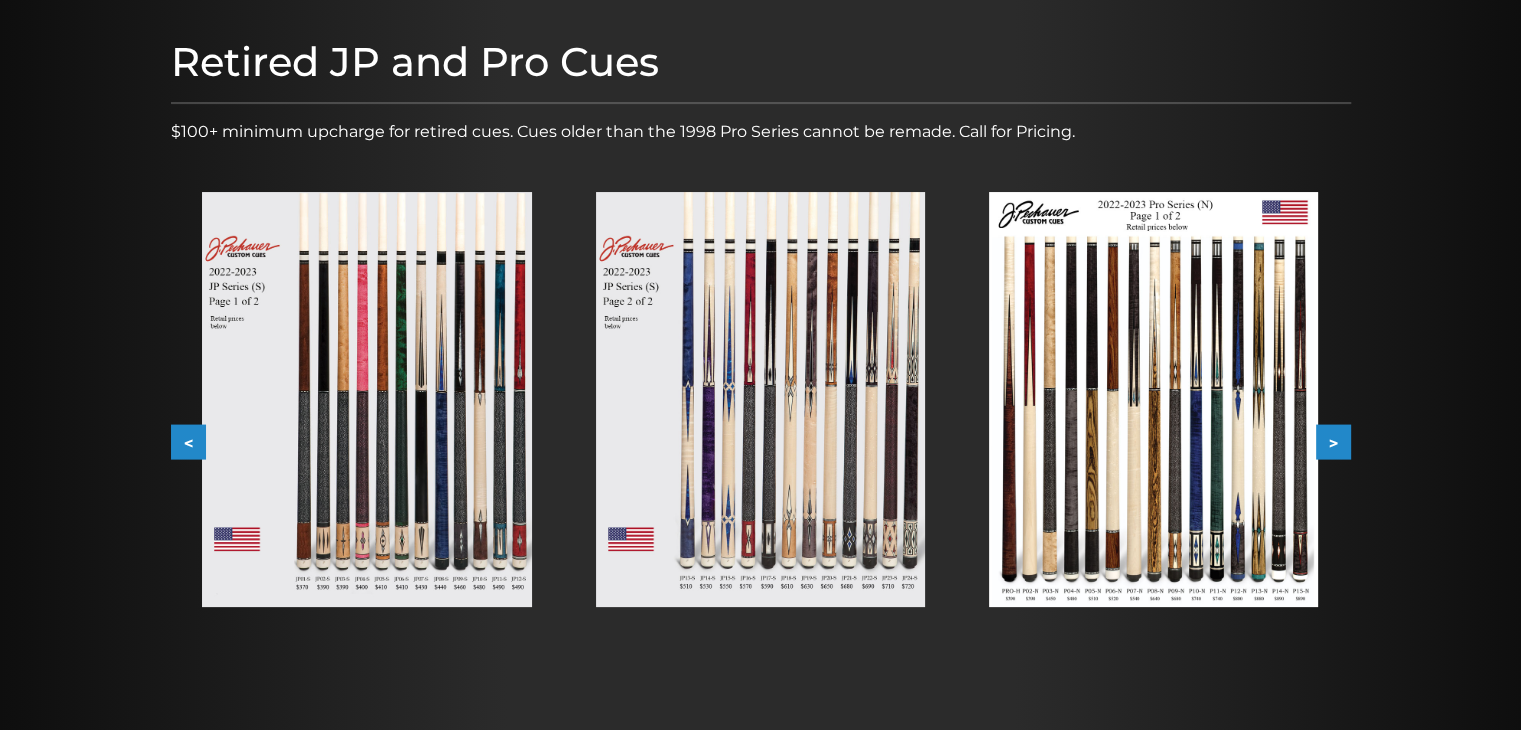 scroll, scrollTop: 242, scrollLeft: 0, axis: vertical 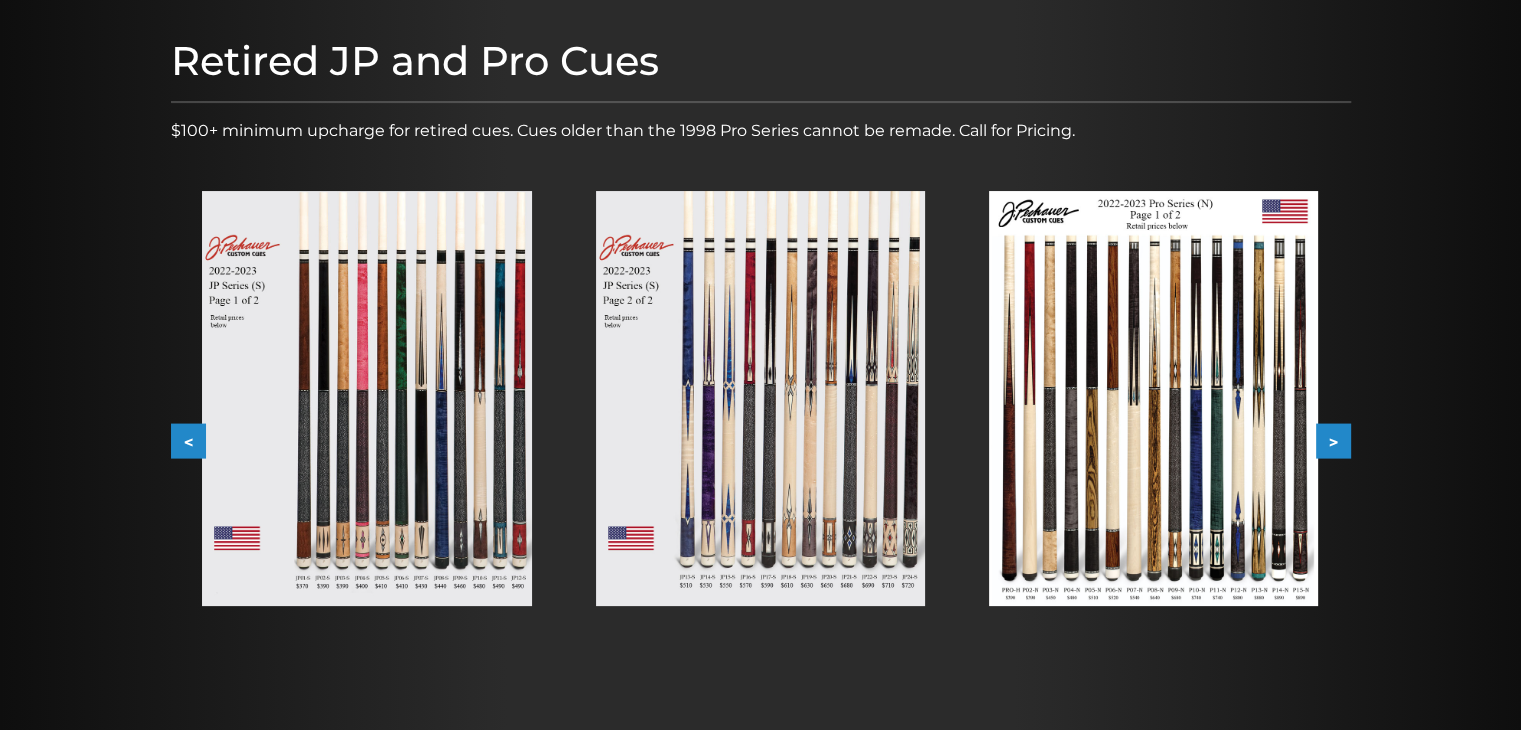 click at bounding box center [1153, 398] 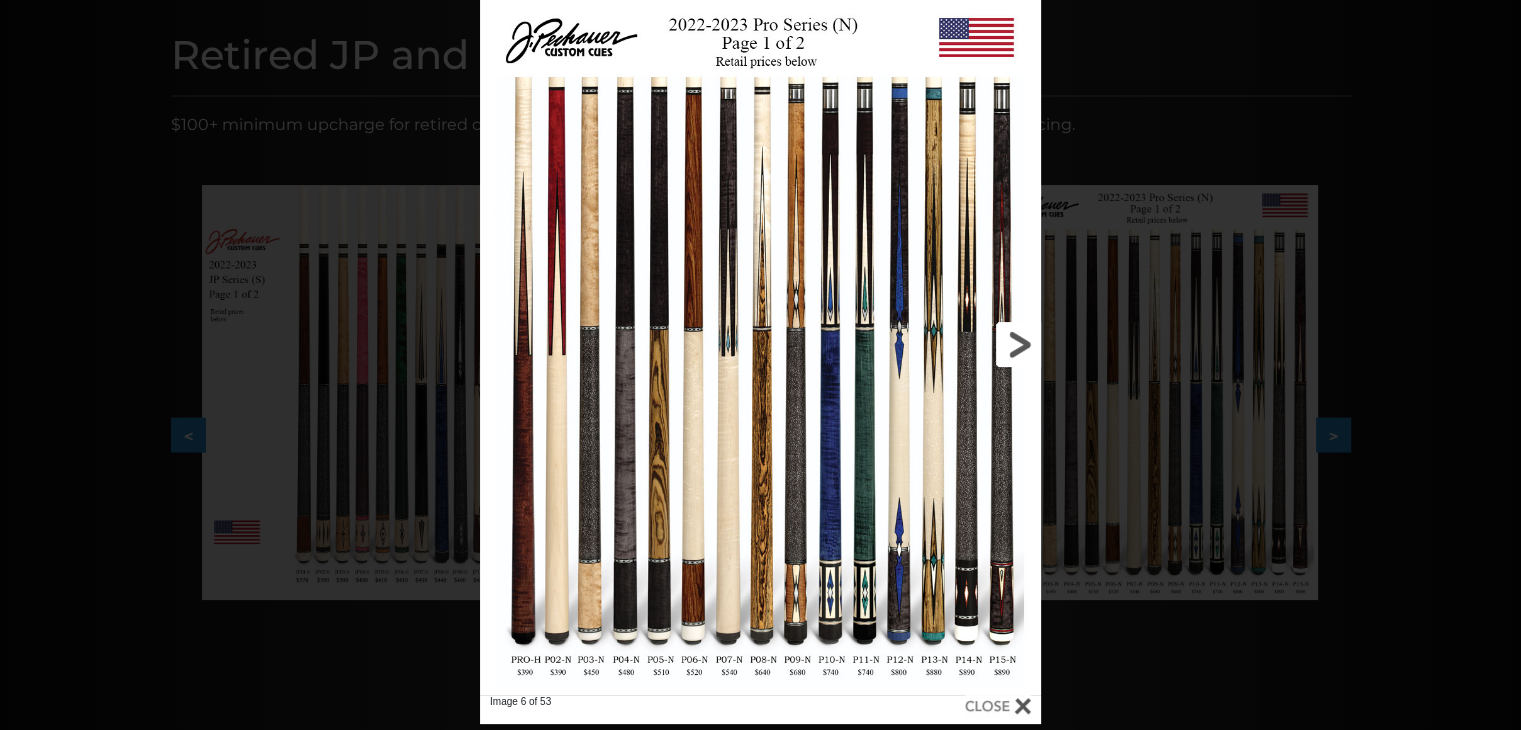 scroll, scrollTop: 248, scrollLeft: 0, axis: vertical 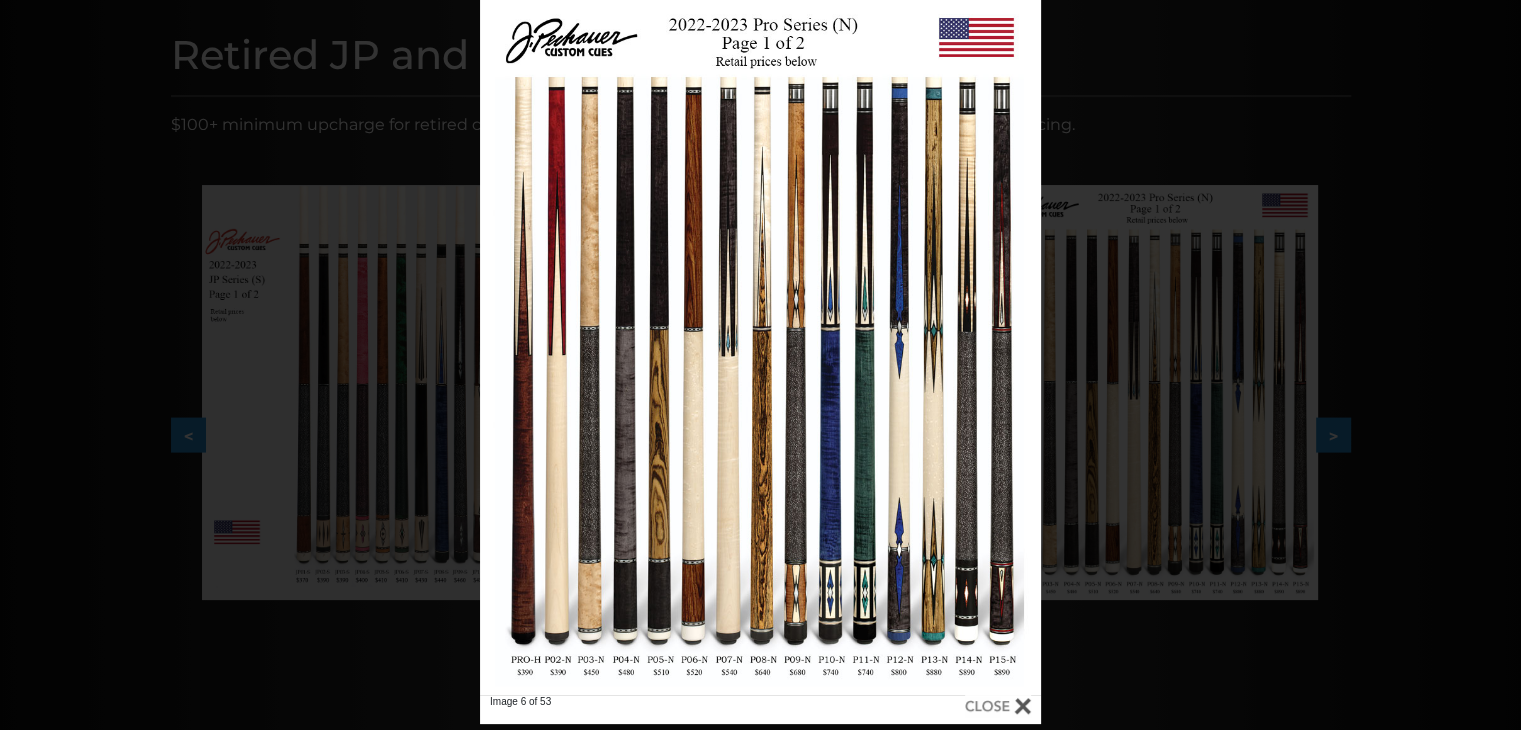 click on "Image 6 of 53" at bounding box center (760, 359) 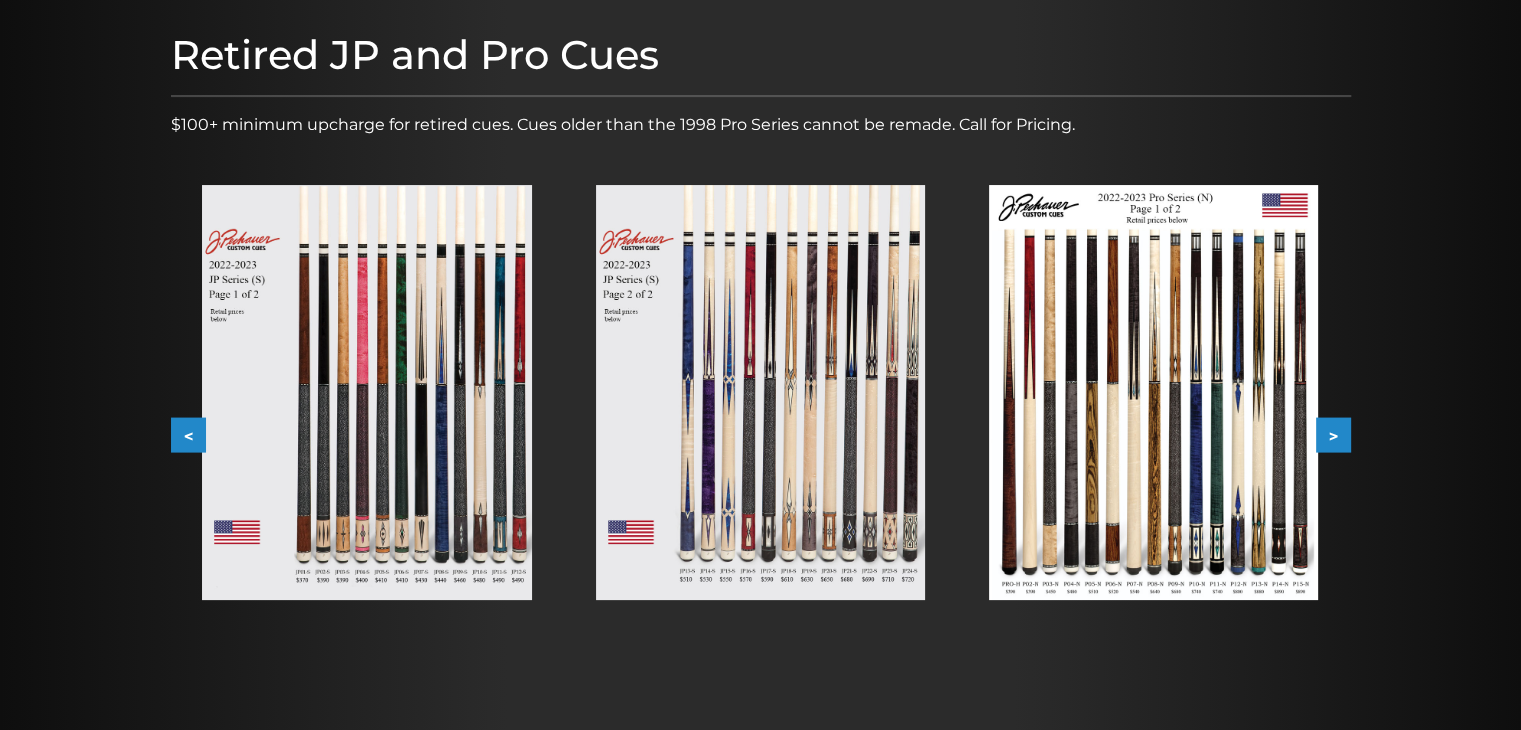 scroll, scrollTop: 0, scrollLeft: 0, axis: both 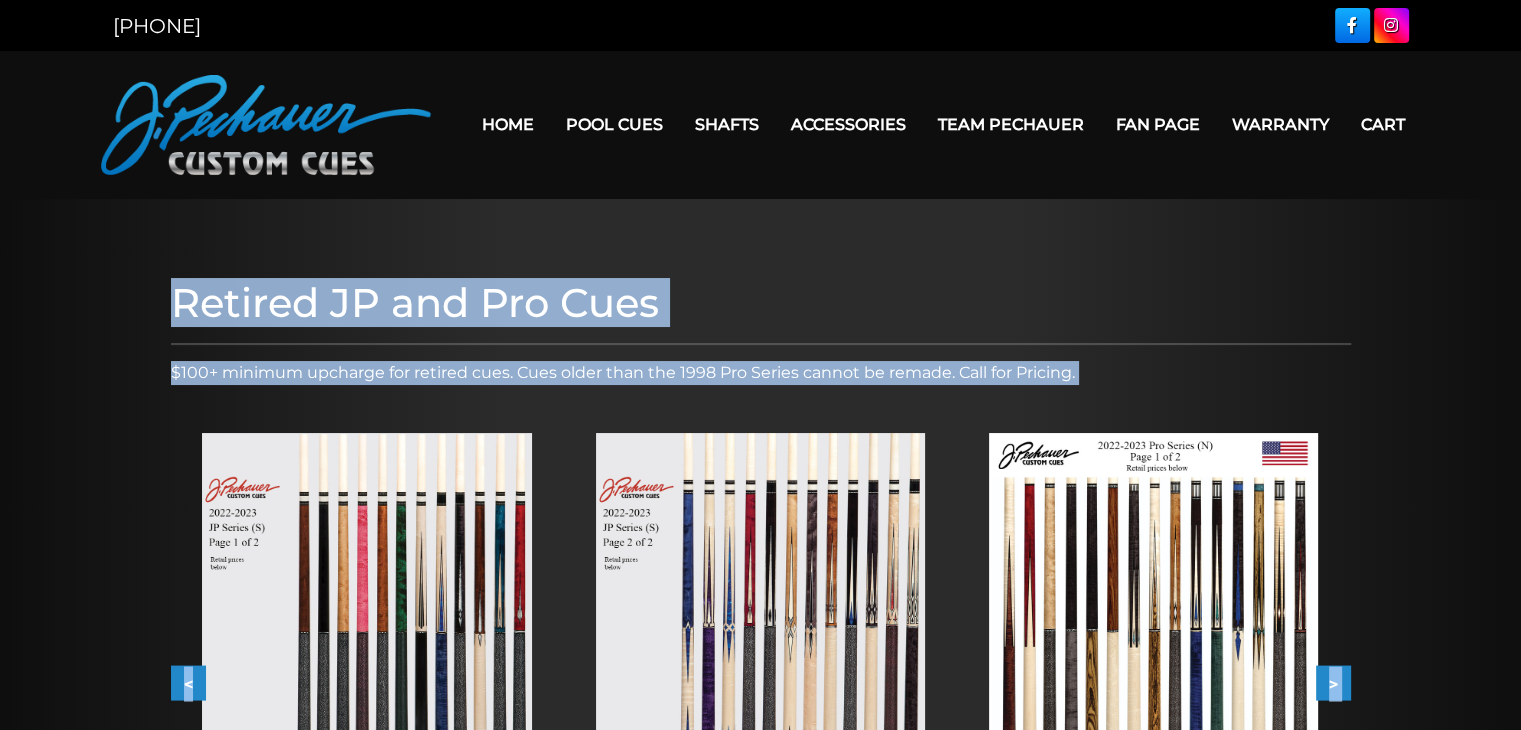 drag, startPoint x: 1526, startPoint y: 164, endPoint x: 1497, endPoint y: 397, distance: 234.79779 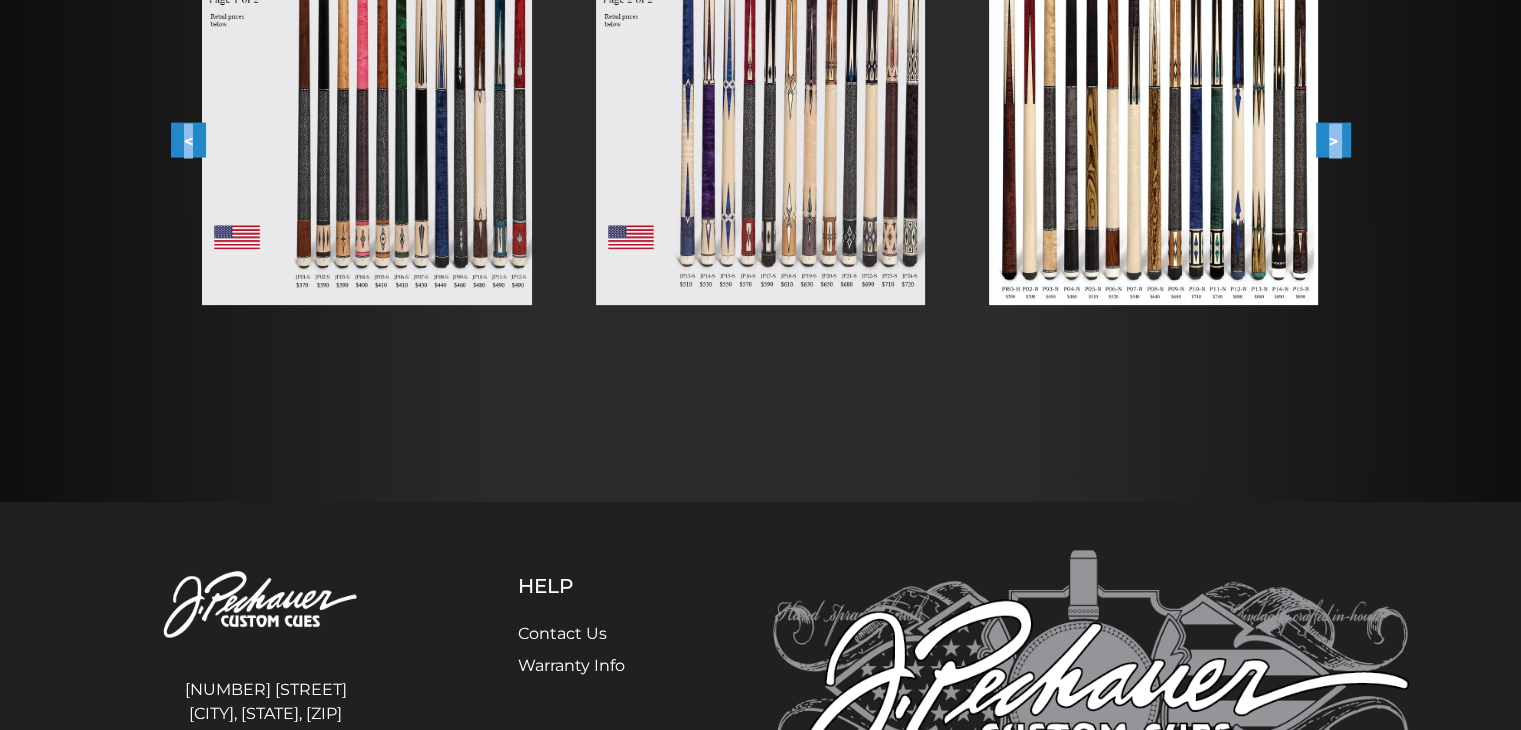 scroll, scrollTop: 770, scrollLeft: 0, axis: vertical 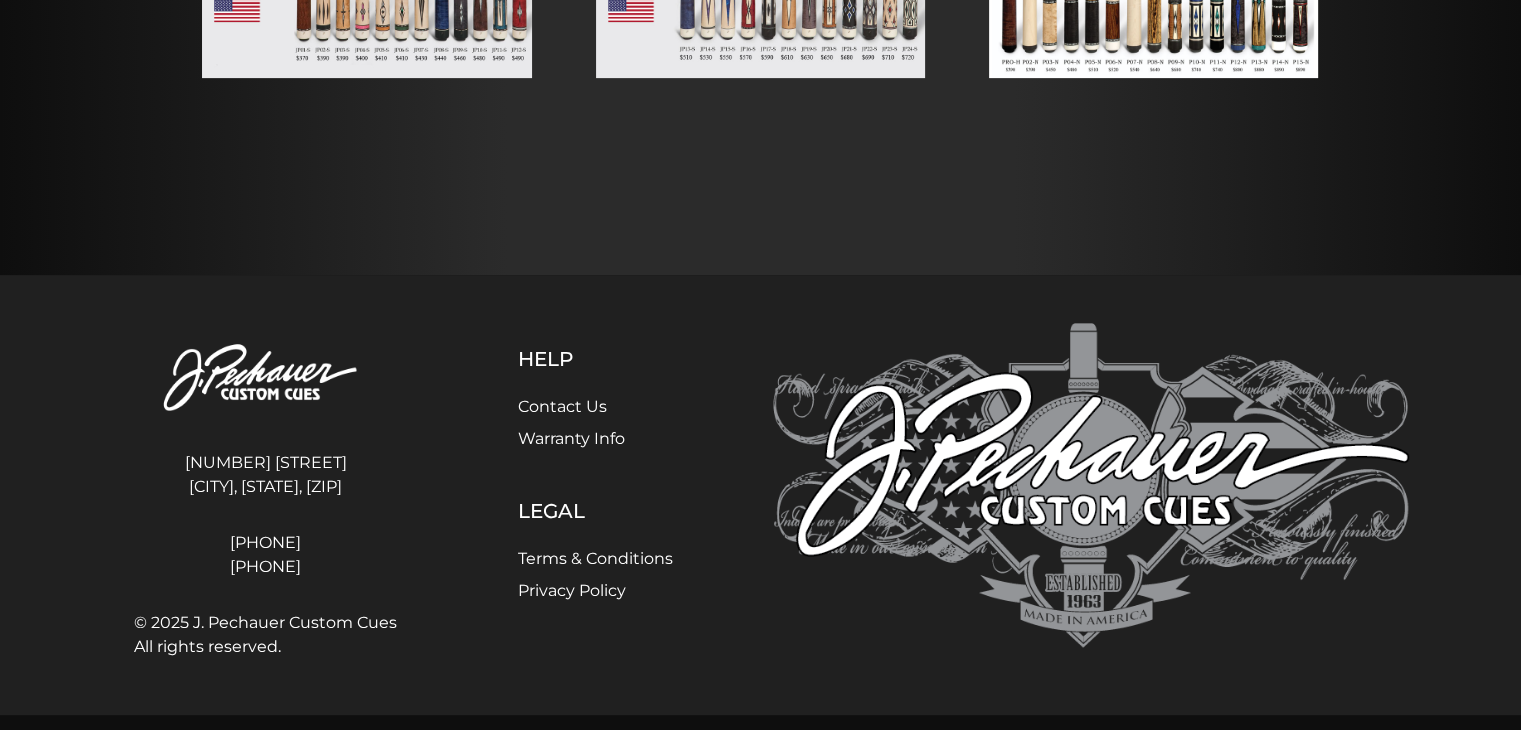 click on "4140 Velp Ave
Green Bay, WI, 54313
920-434-7755
800-934-7735
© 2025 J. Pechauer Custom Cues All rights reserved.
Help
Contact Us
Warranty Info
Legal
Terms & Conditions
Privacy Policy" at bounding box center [760, 494] 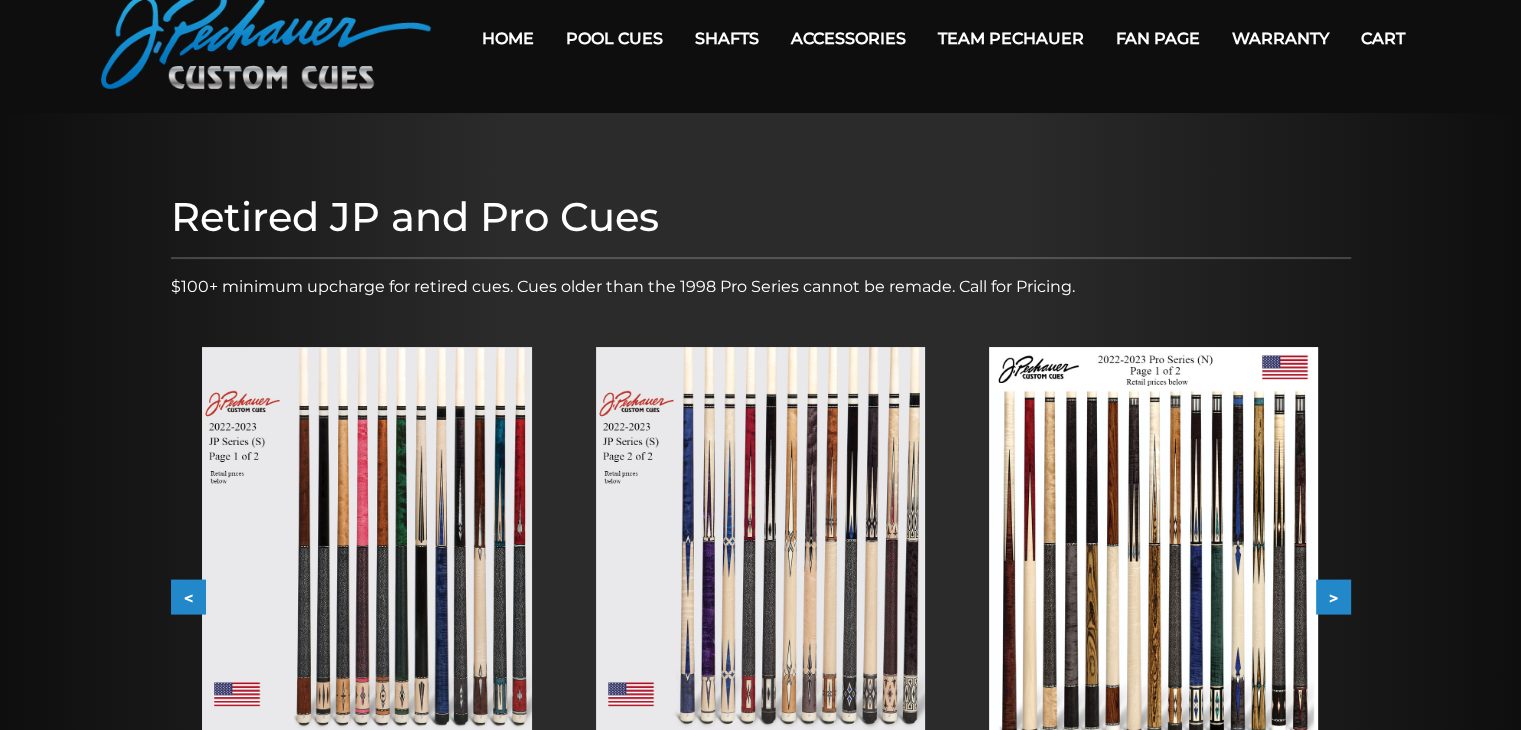 scroll, scrollTop: 0, scrollLeft: 0, axis: both 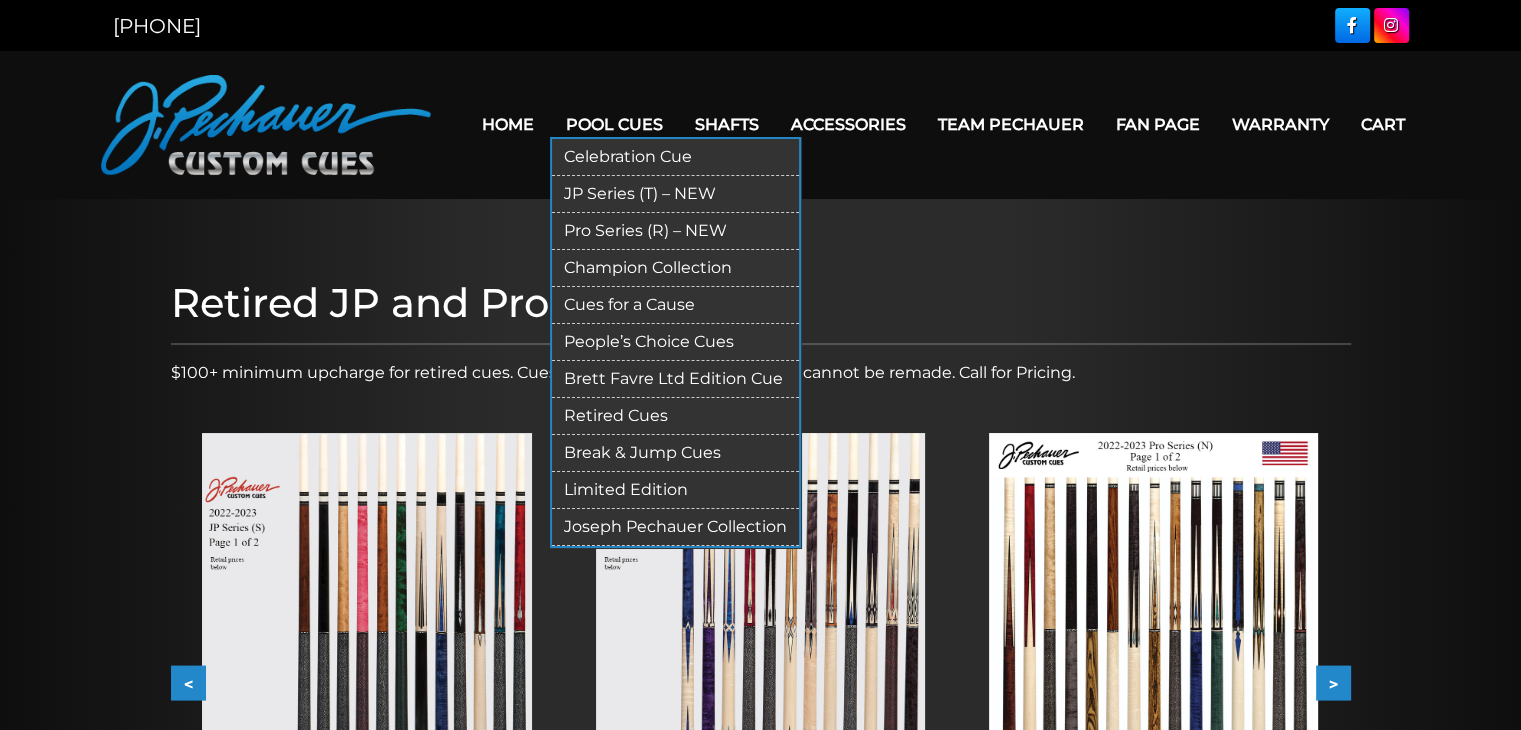 click on "Pro Series (R) – NEW" at bounding box center [675, 231] 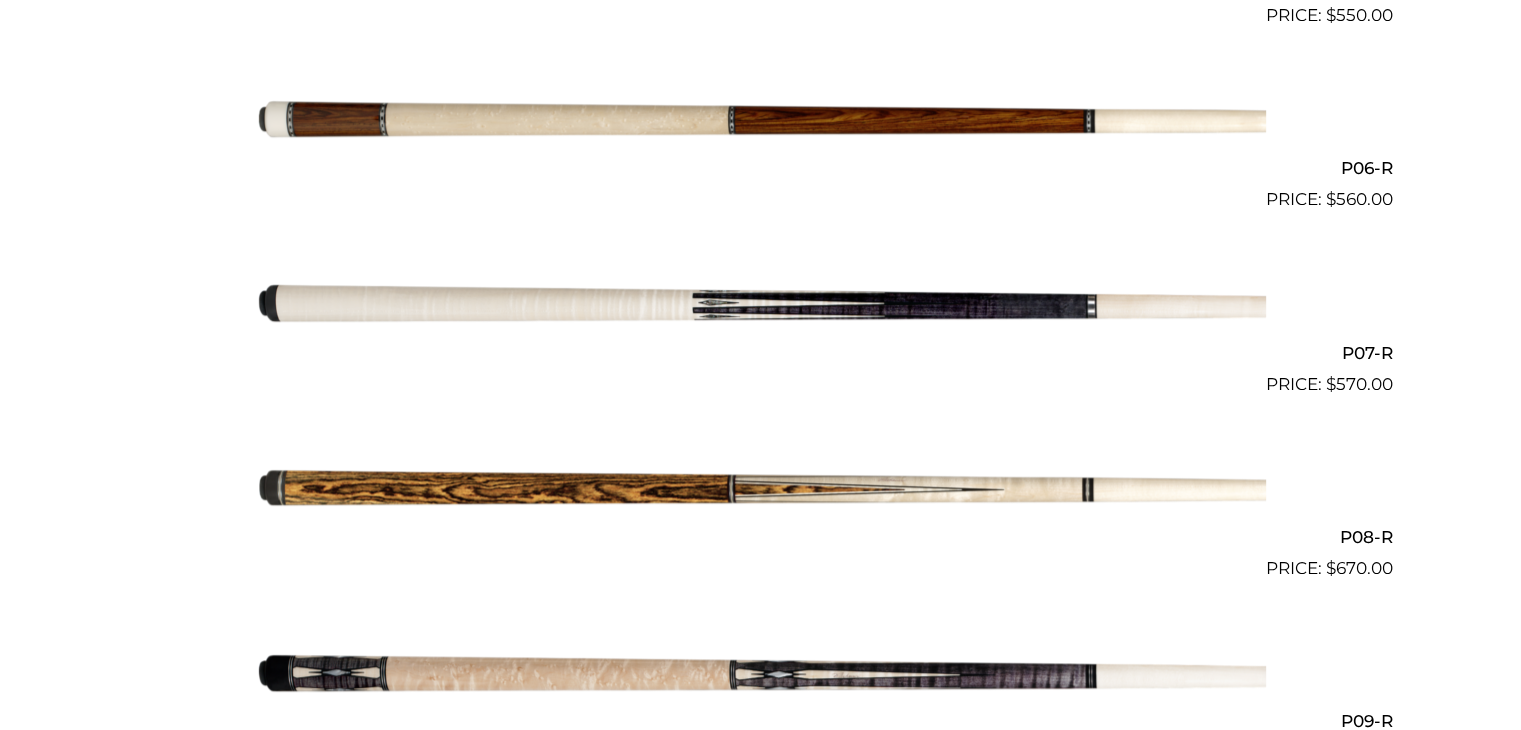 scroll, scrollTop: 1532, scrollLeft: 0, axis: vertical 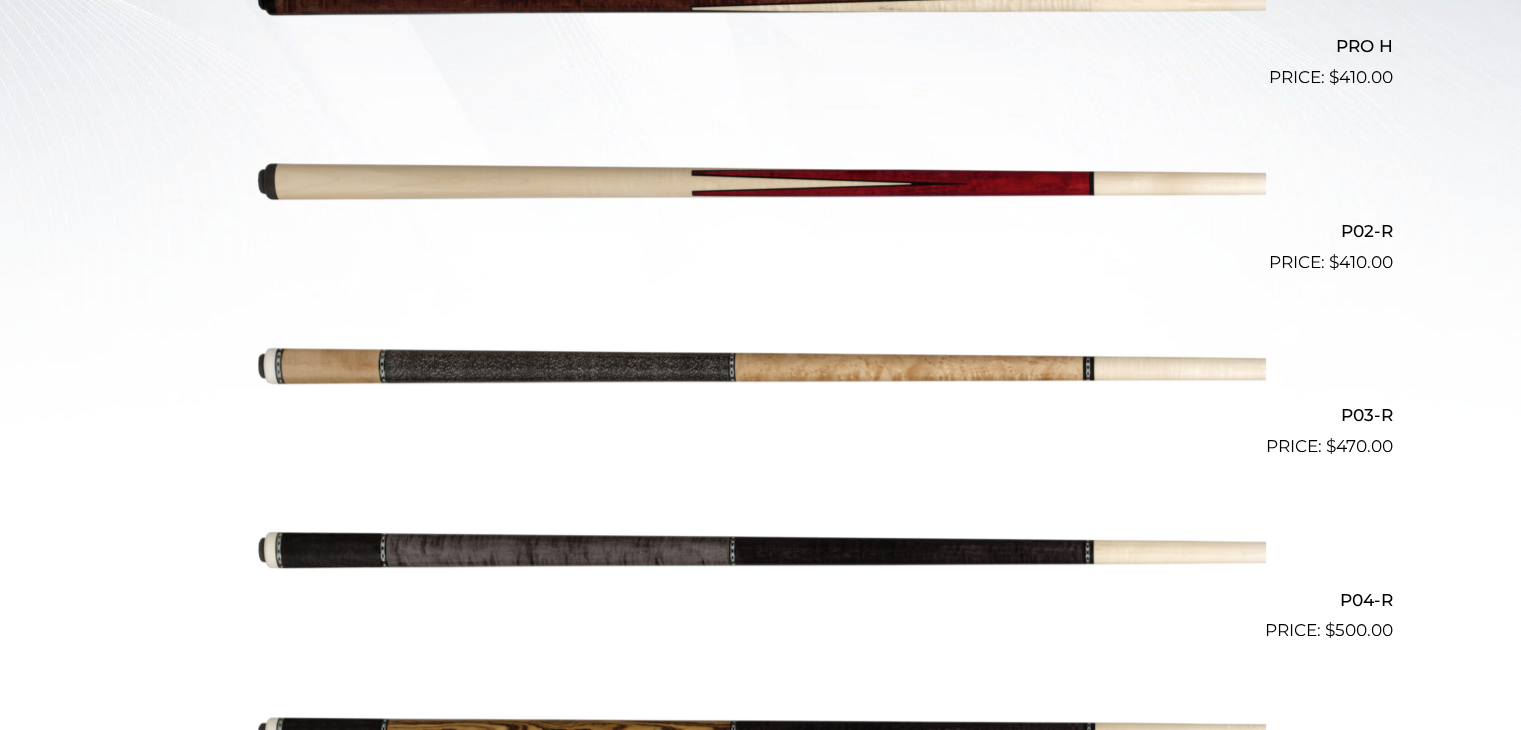 click at bounding box center [761, 183] 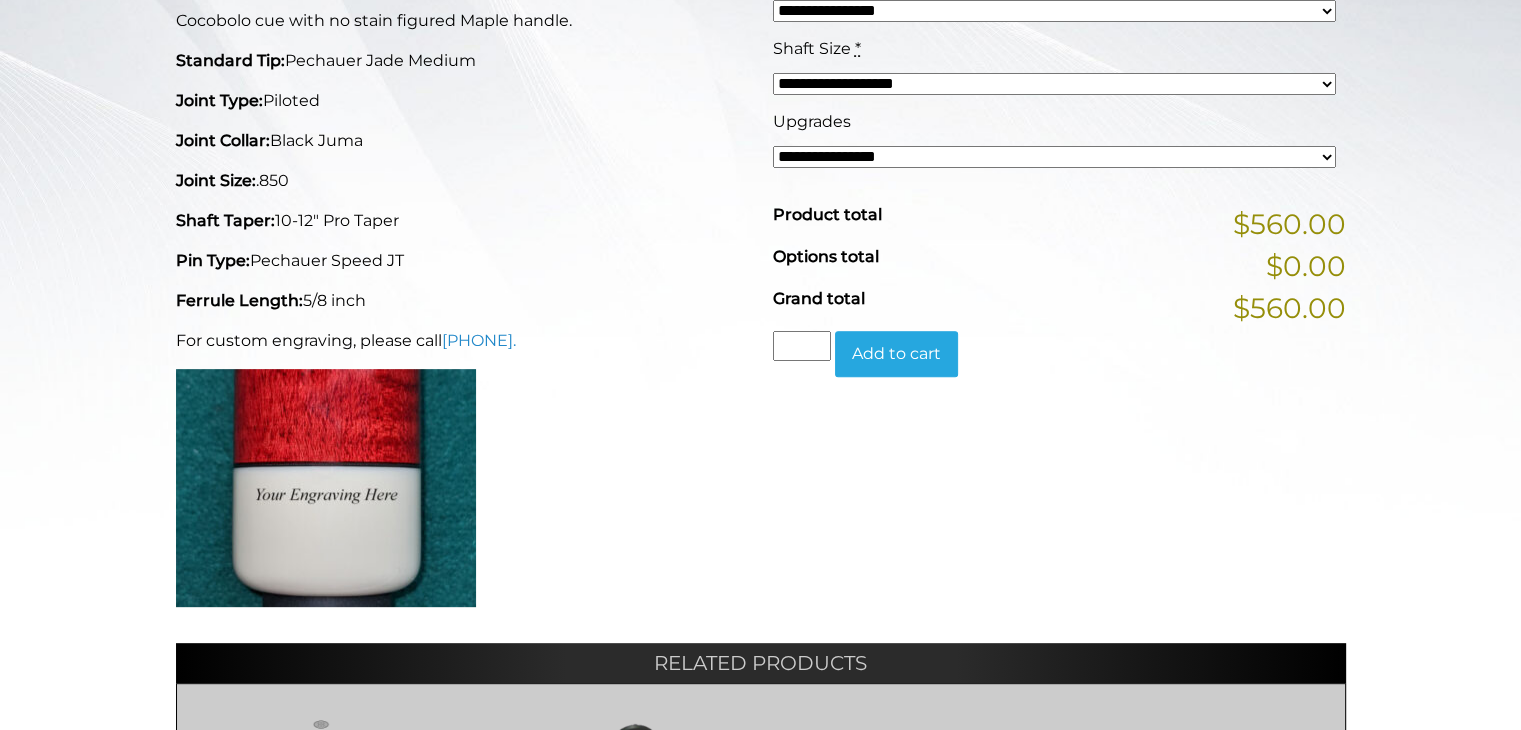 scroll, scrollTop: 400, scrollLeft: 0, axis: vertical 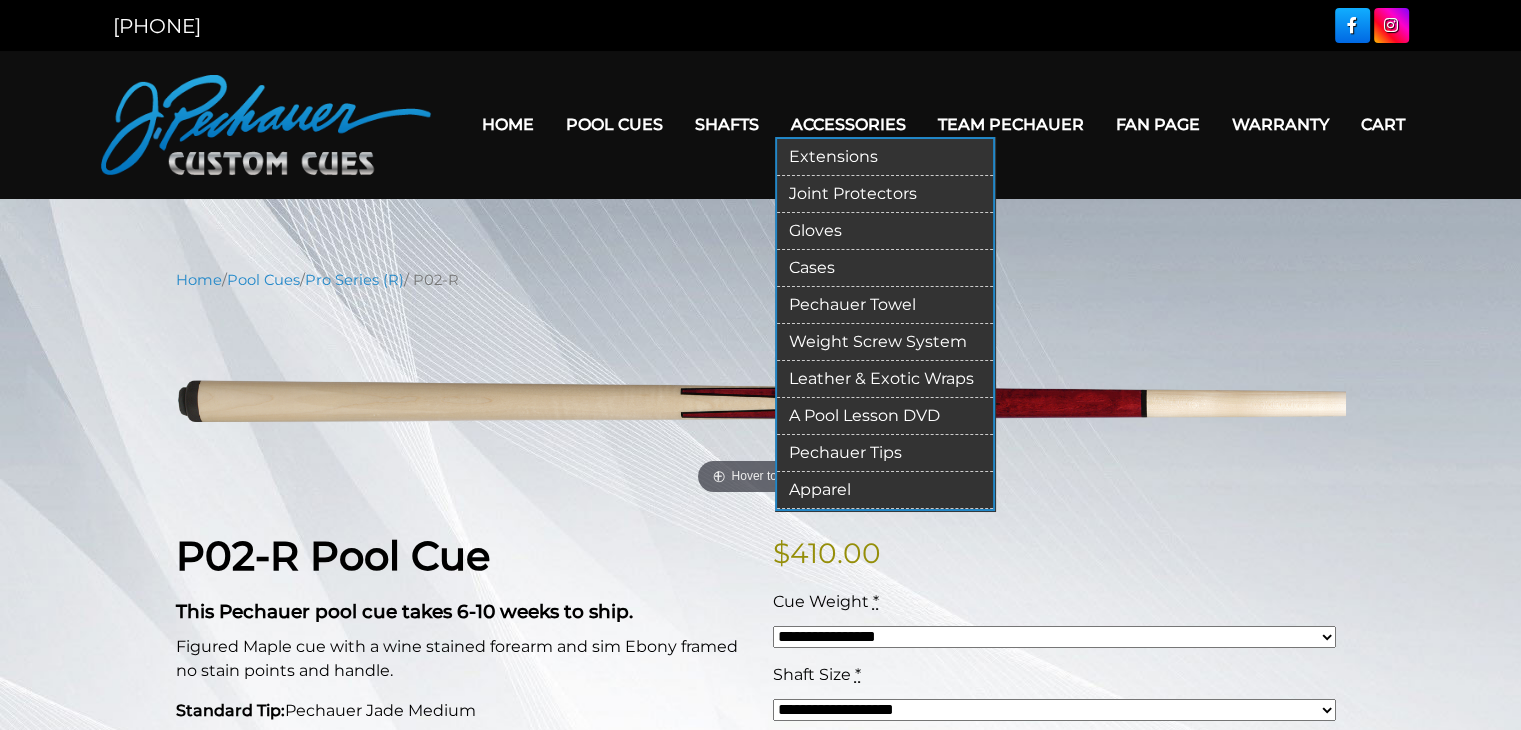 click on "Pechauer Towel" at bounding box center (885, 305) 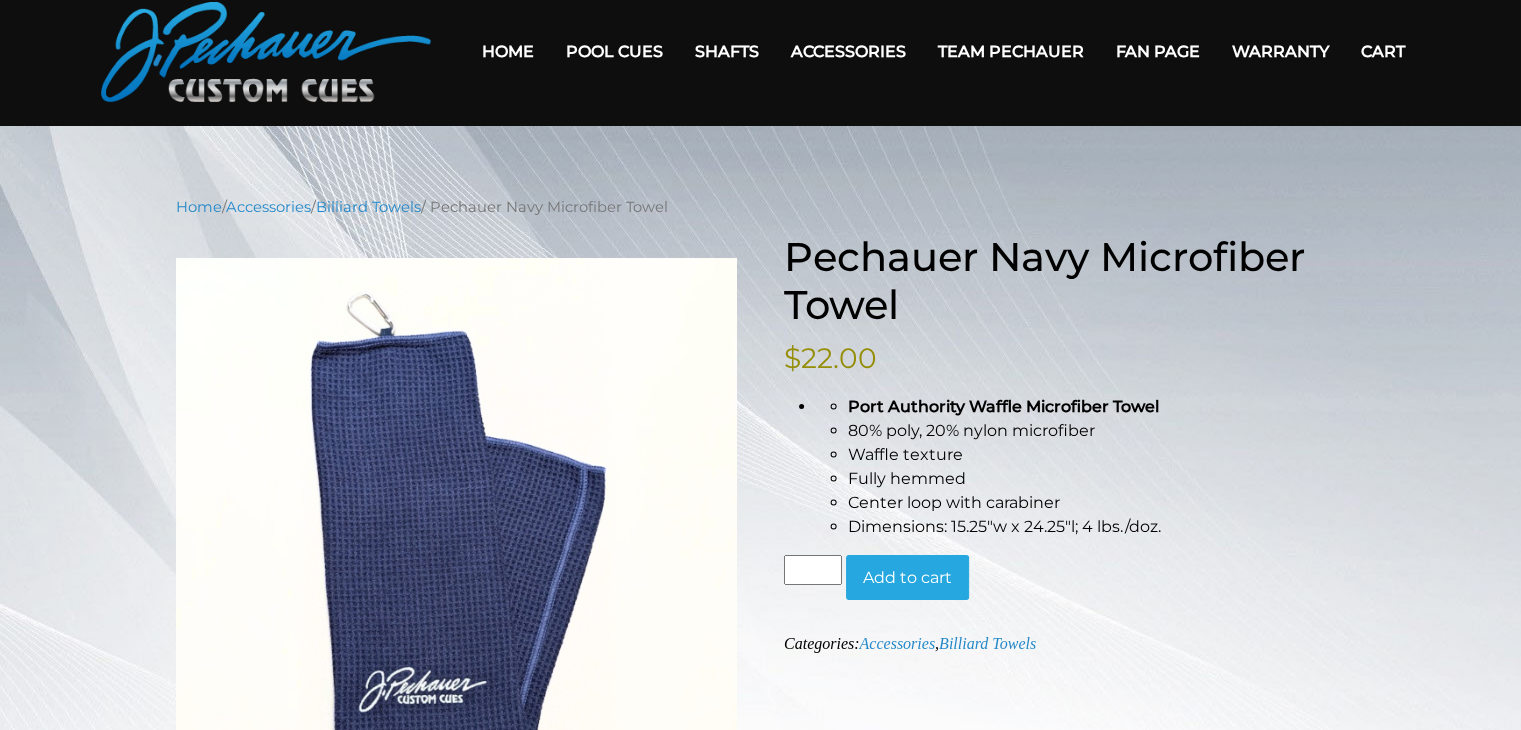 scroll, scrollTop: 0, scrollLeft: 0, axis: both 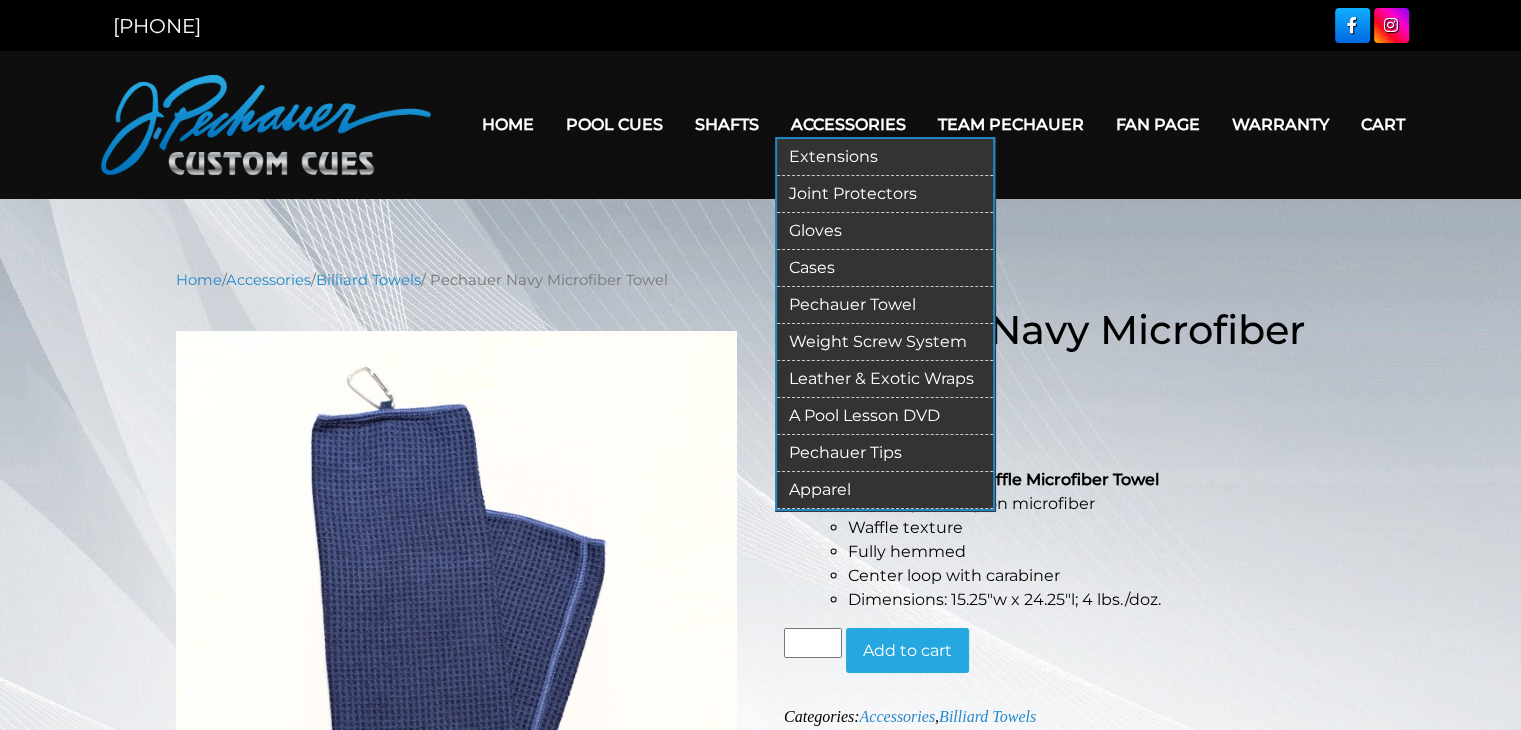 click on "Joint Protectors" at bounding box center [885, 194] 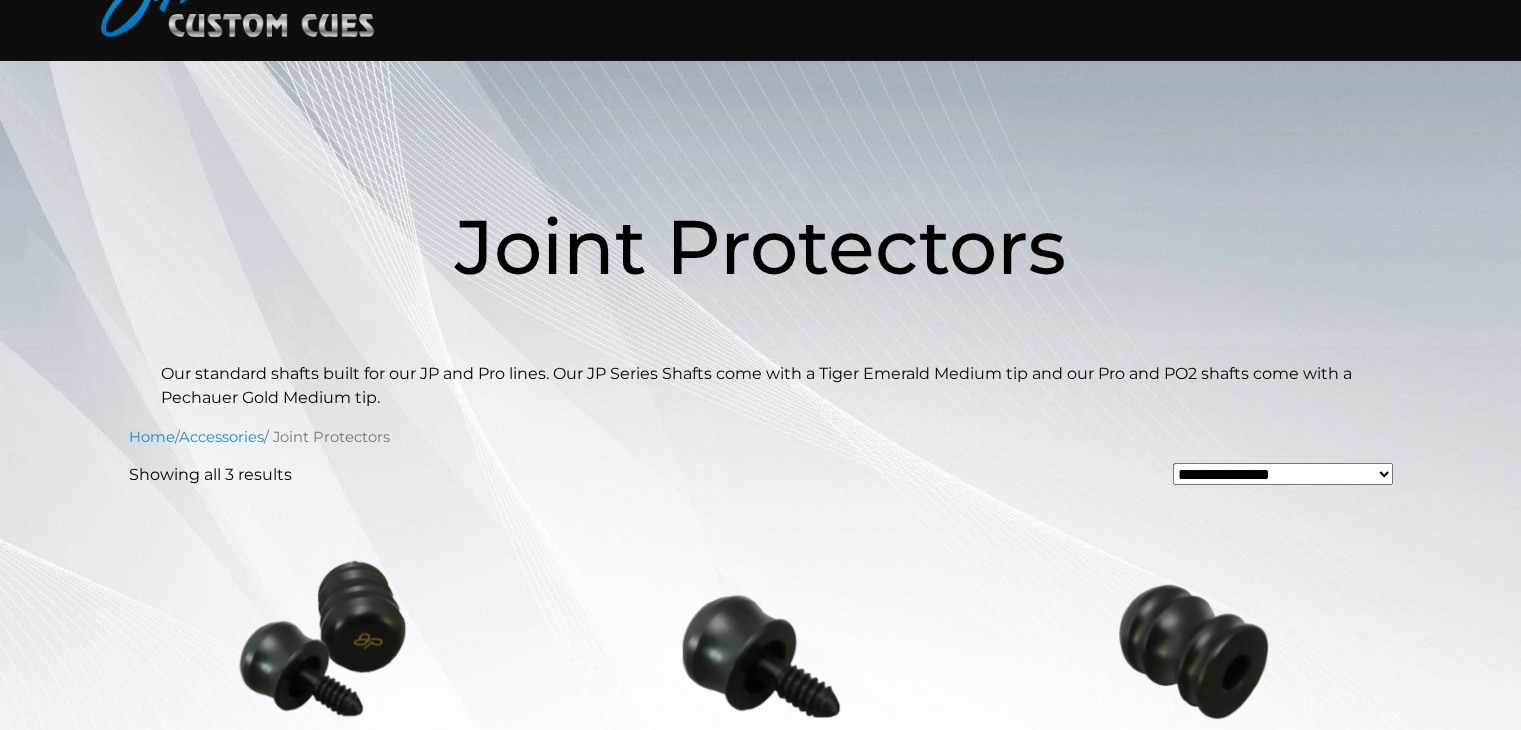 scroll, scrollTop: 0, scrollLeft: 0, axis: both 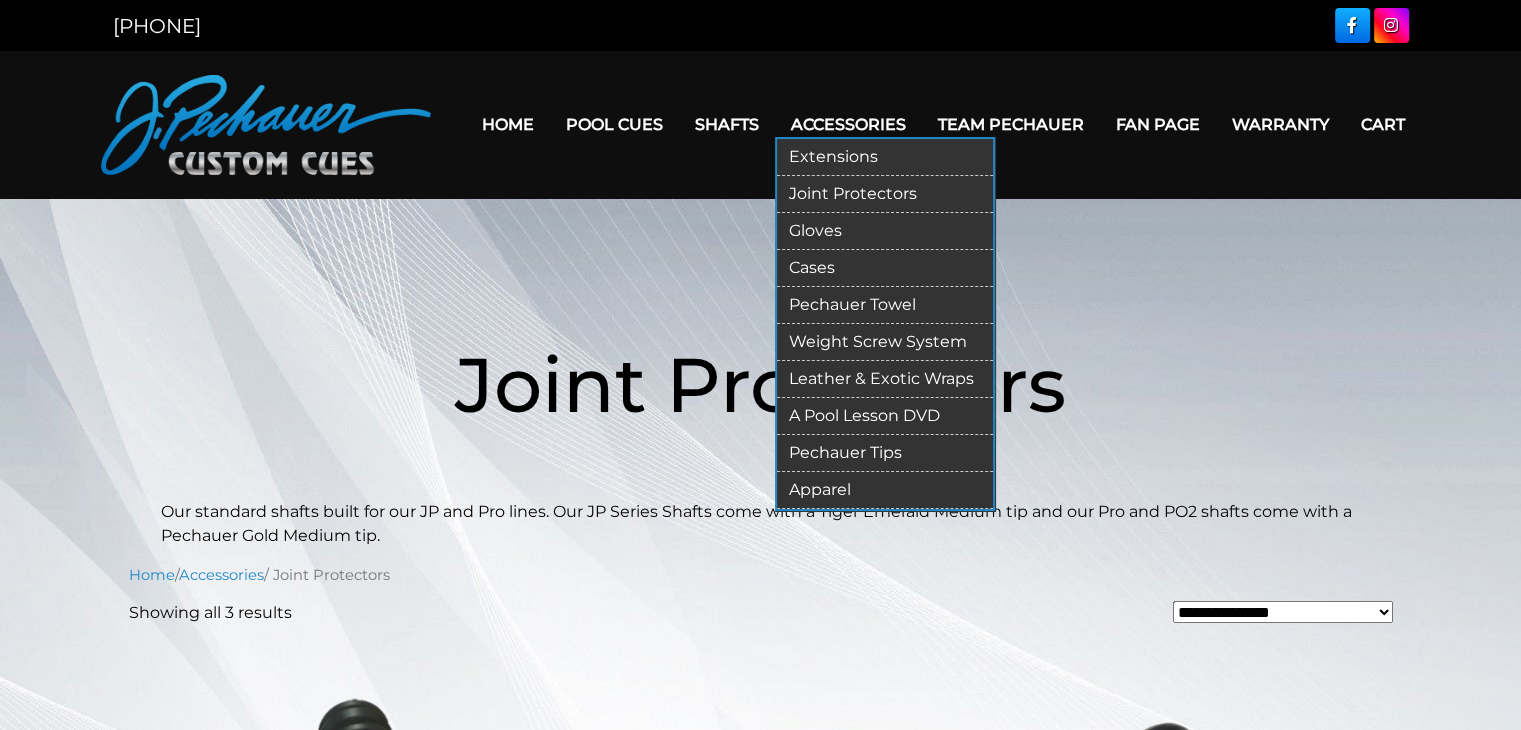 click on "Cases" at bounding box center (885, 268) 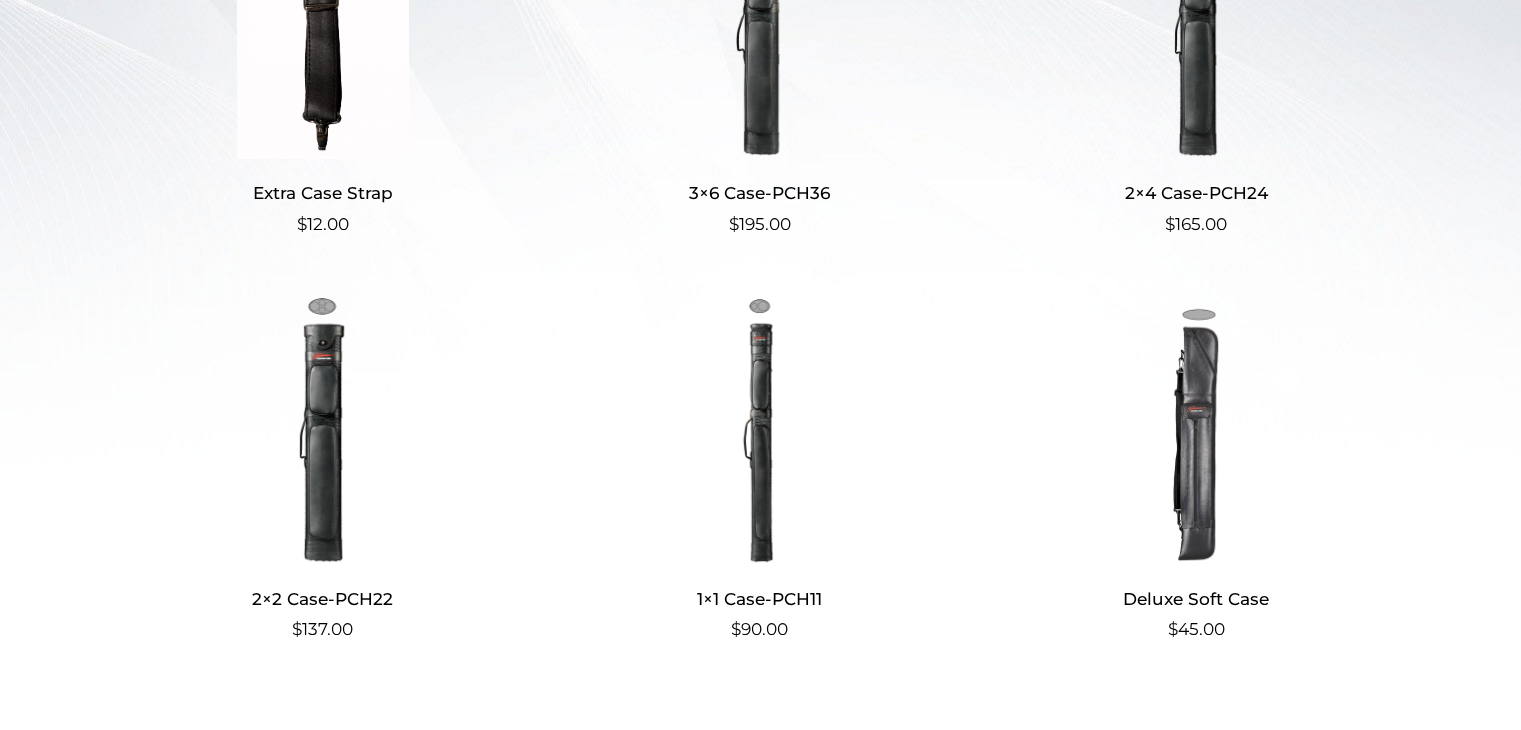 scroll, scrollTop: 700, scrollLeft: 0, axis: vertical 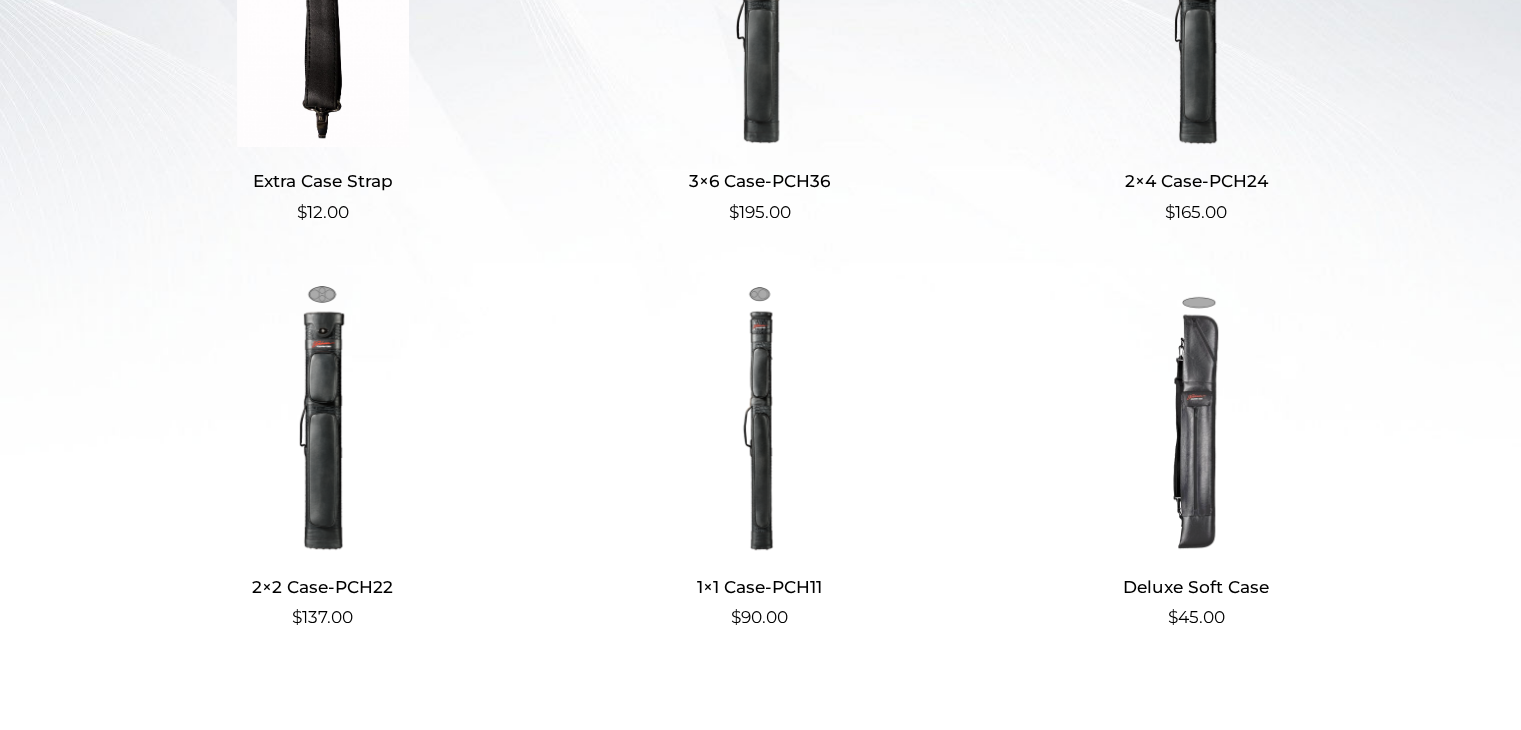 click at bounding box center [323, 417] 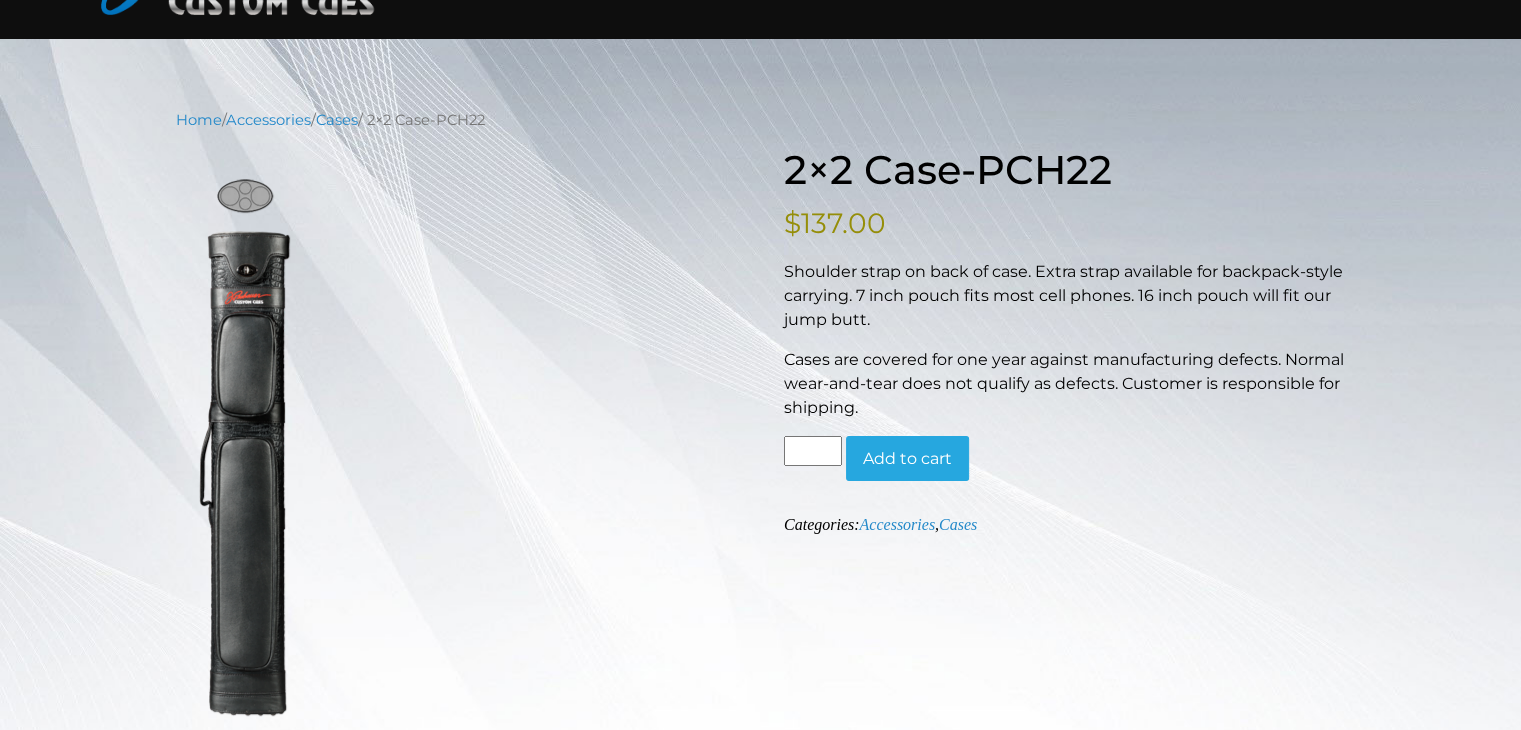 scroll, scrollTop: 169, scrollLeft: 0, axis: vertical 